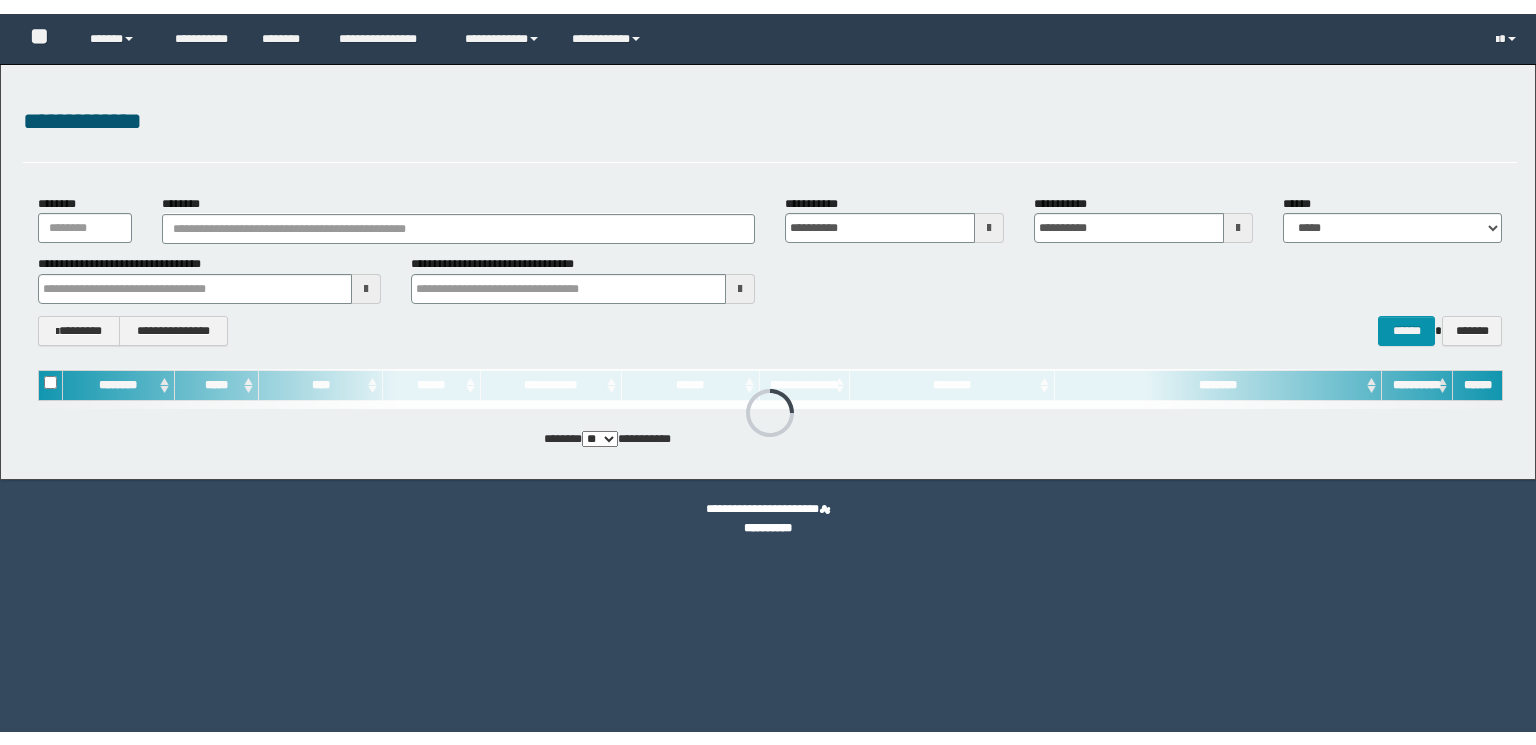 scroll, scrollTop: 0, scrollLeft: 0, axis: both 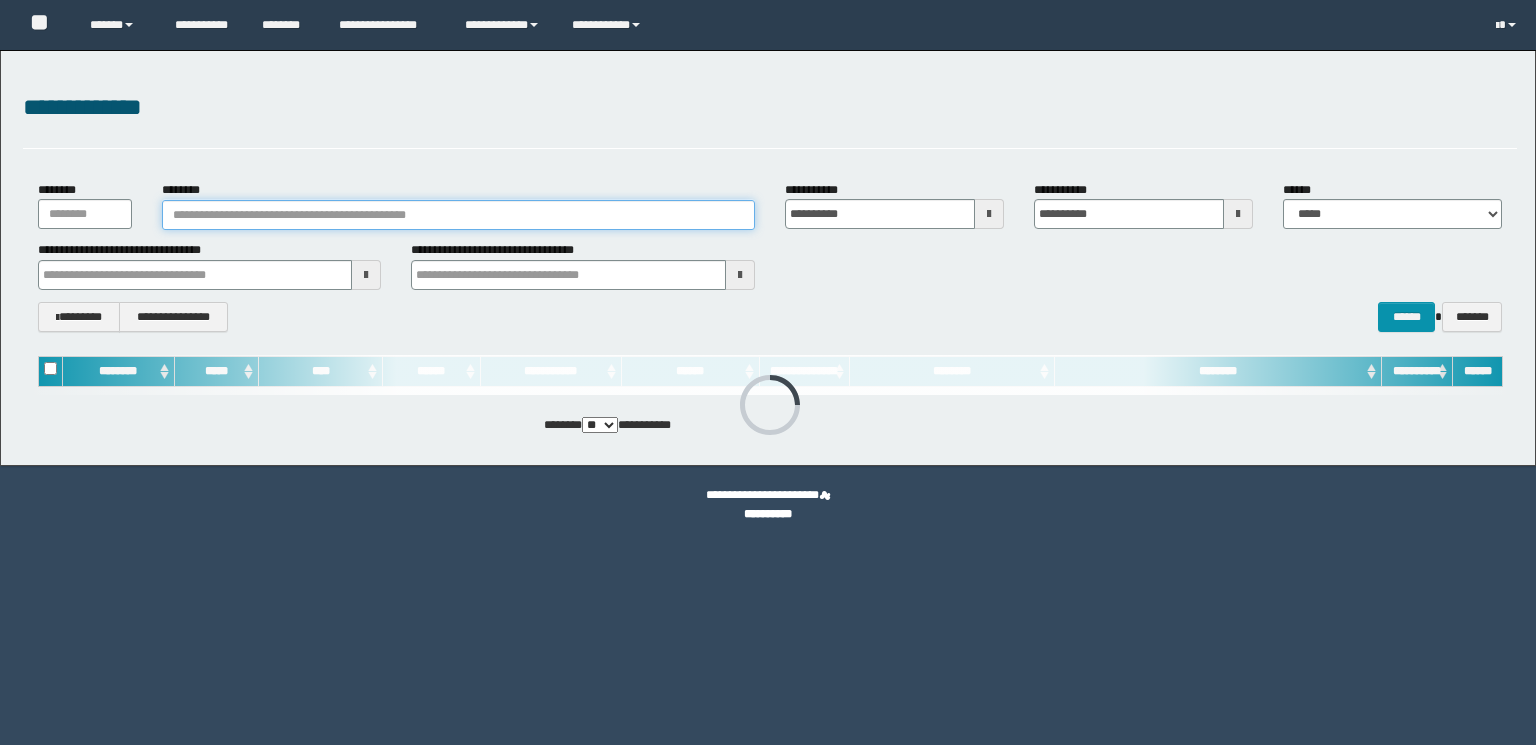 click on "********" at bounding box center [458, 215] 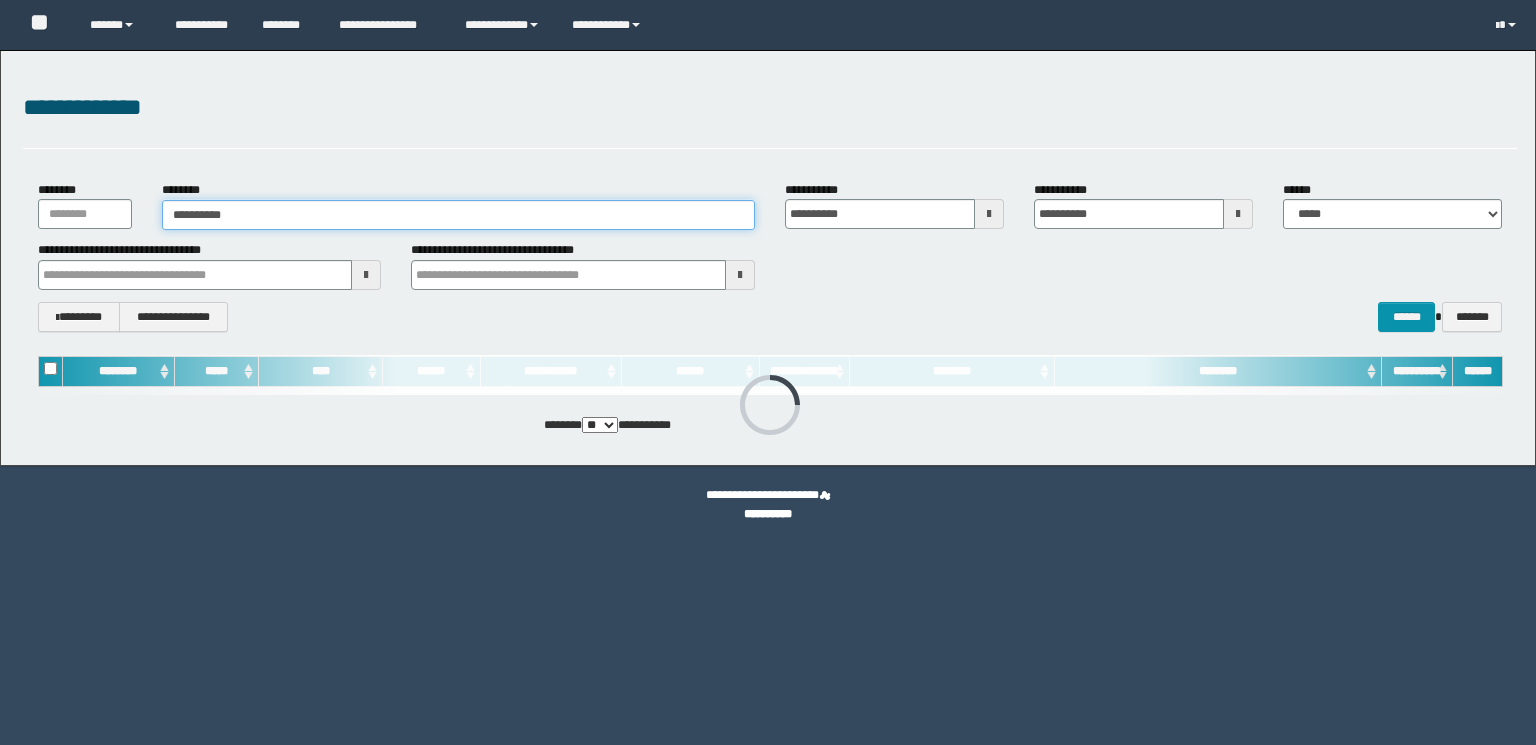 scroll, scrollTop: 0, scrollLeft: 0, axis: both 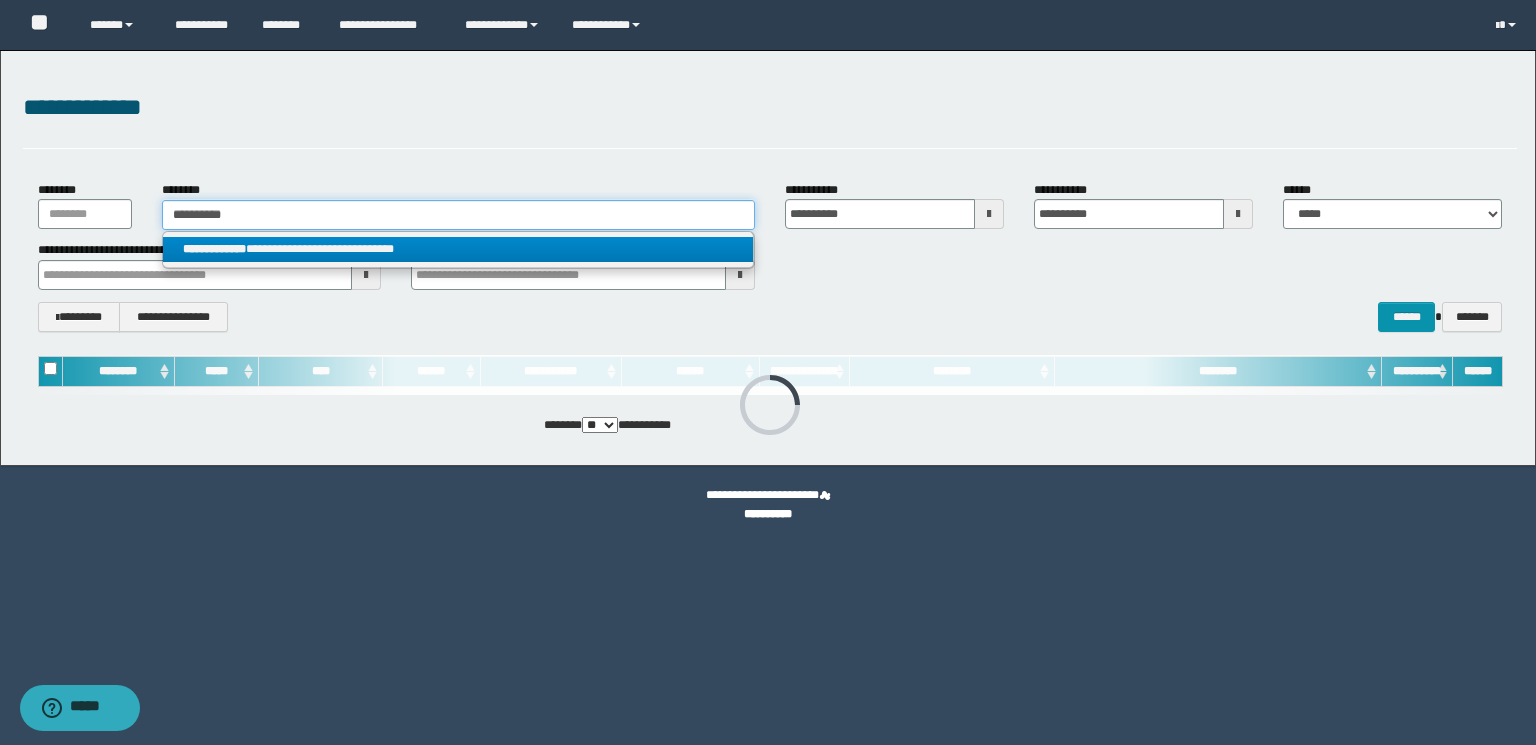 type on "**********" 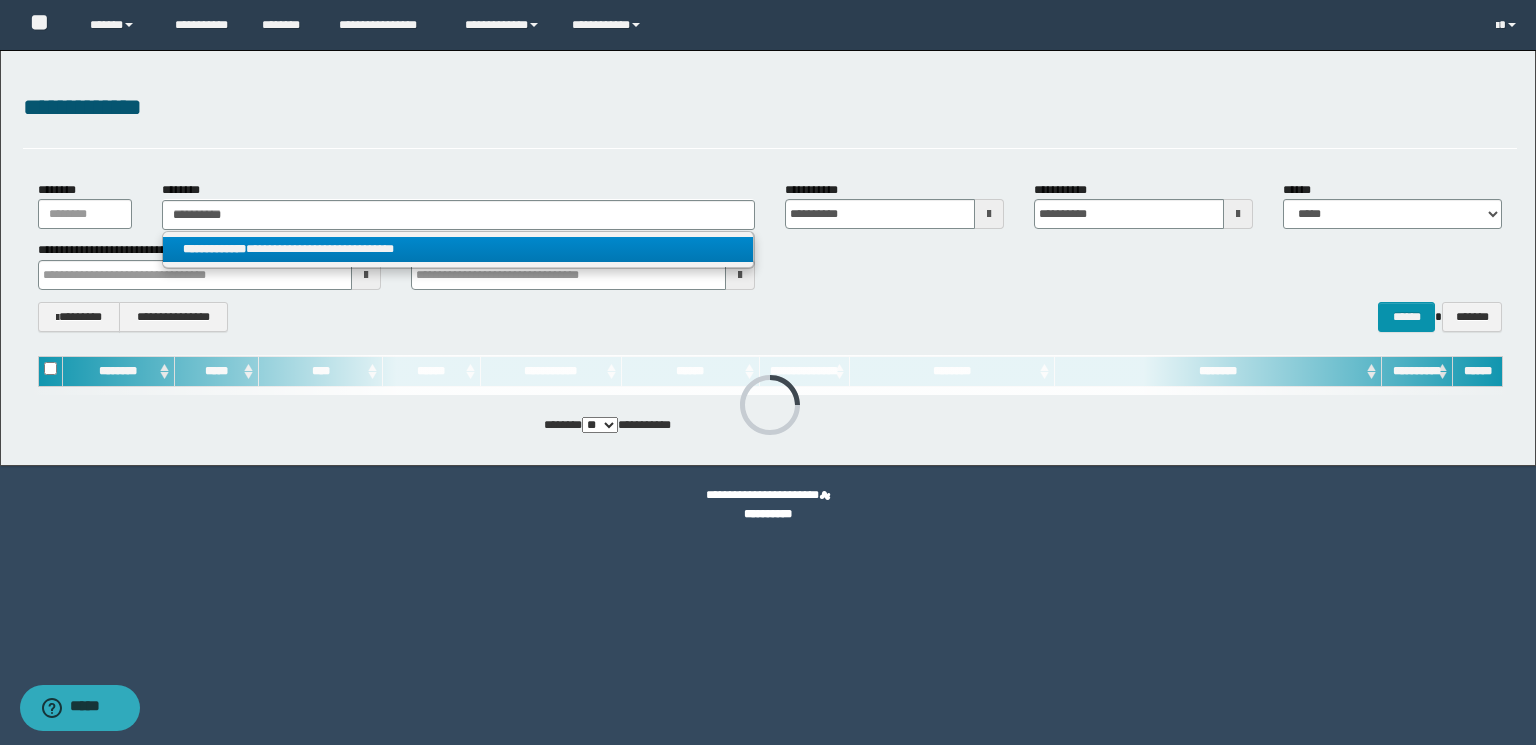 click on "**********" at bounding box center [458, 249] 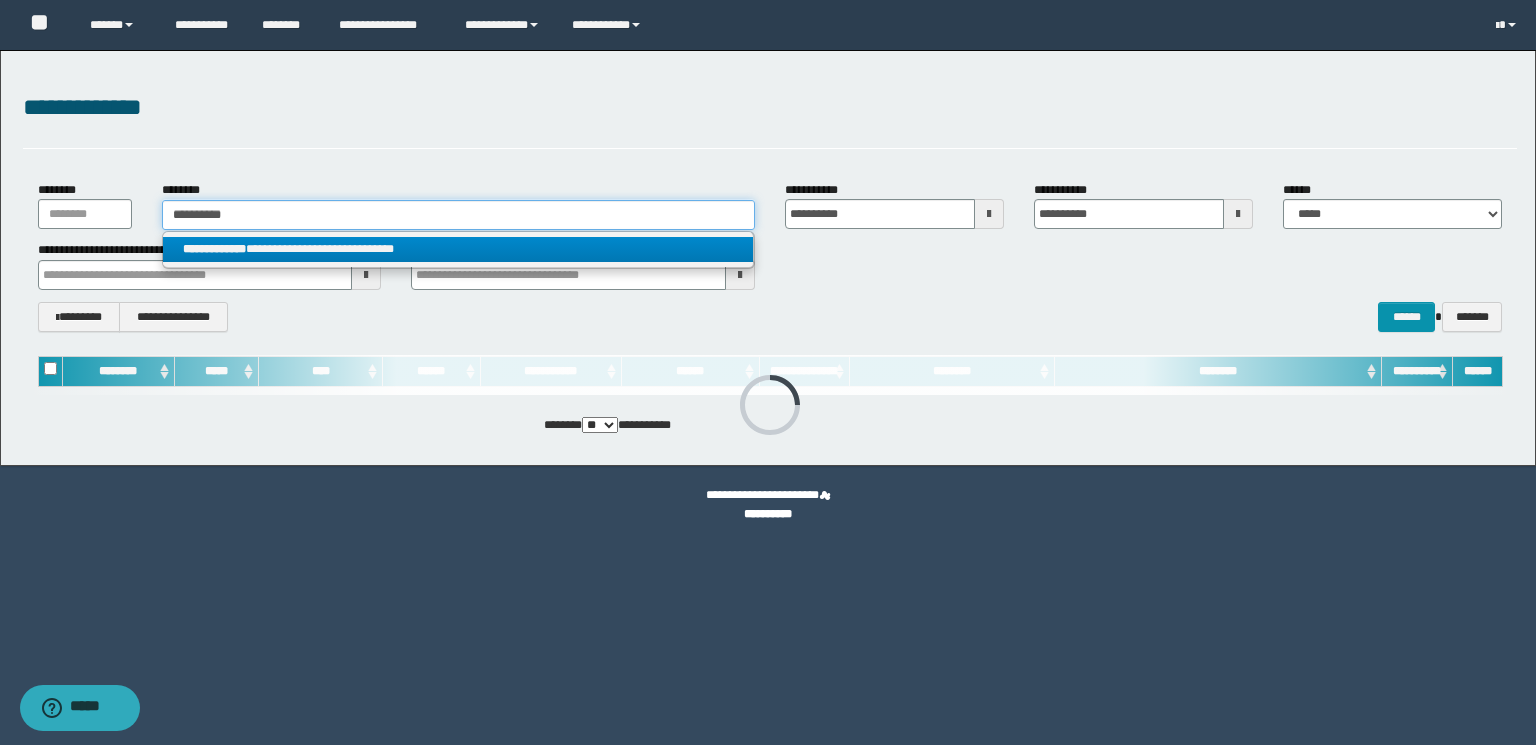 type 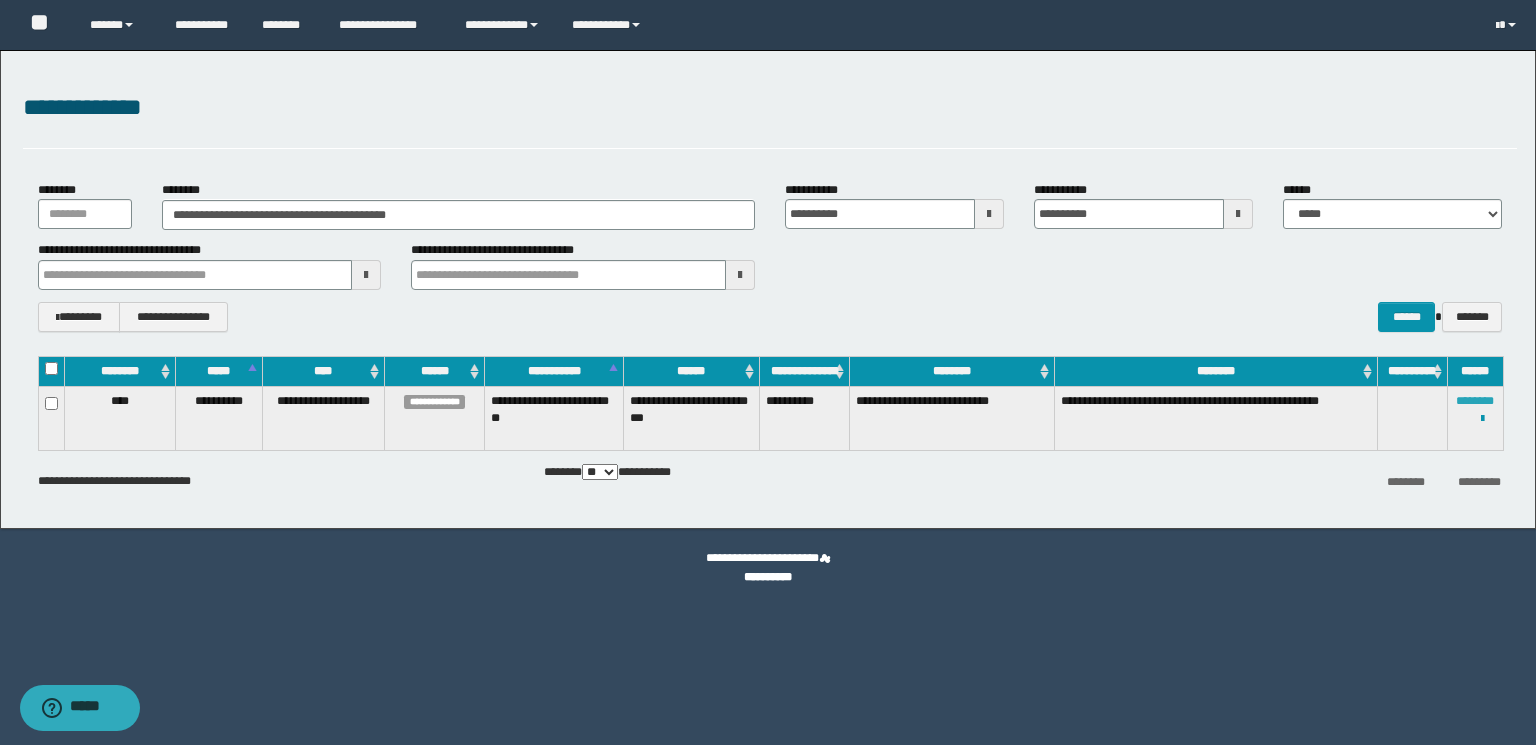 click on "********" at bounding box center (1475, 401) 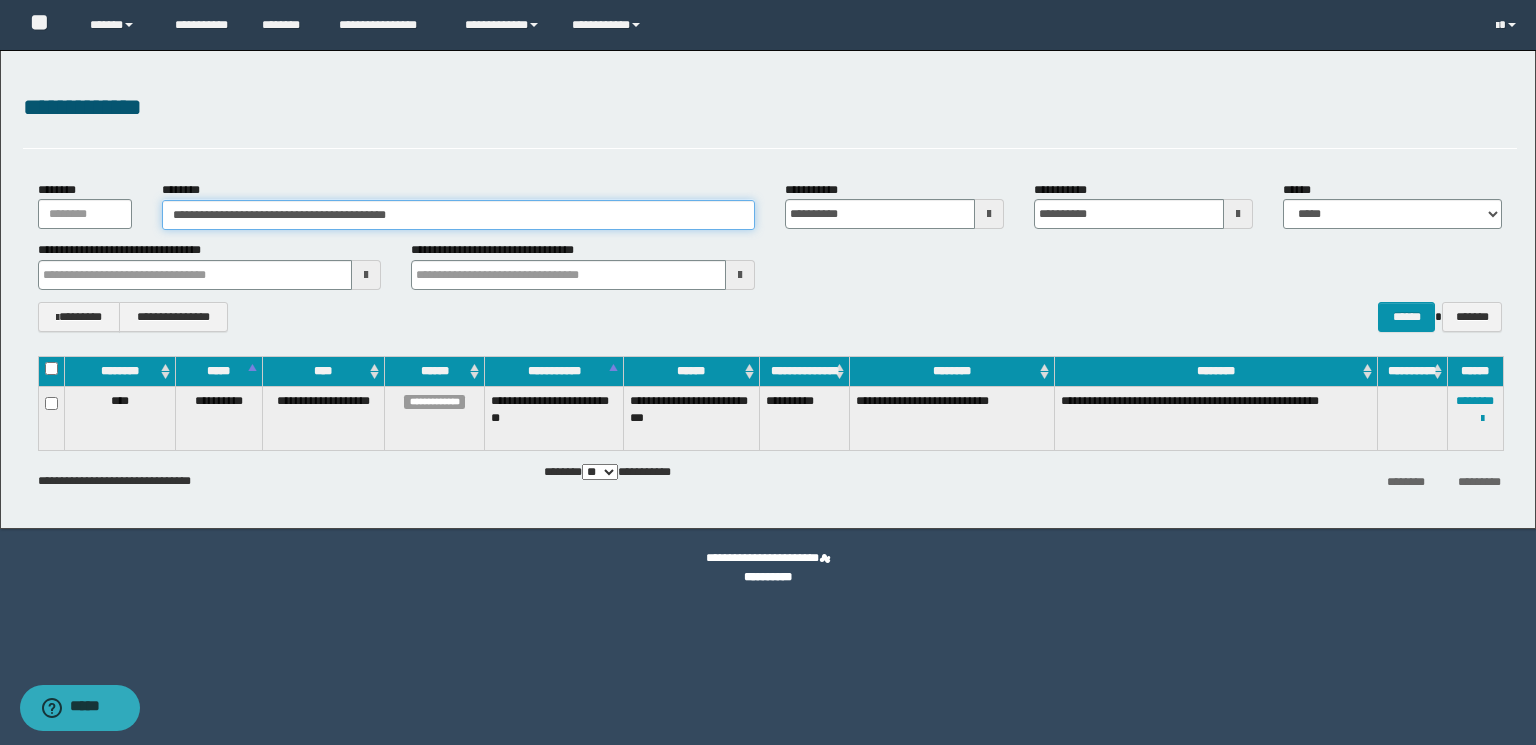 drag, startPoint x: 73, startPoint y: 211, endPoint x: 0, endPoint y: 208, distance: 73.061615 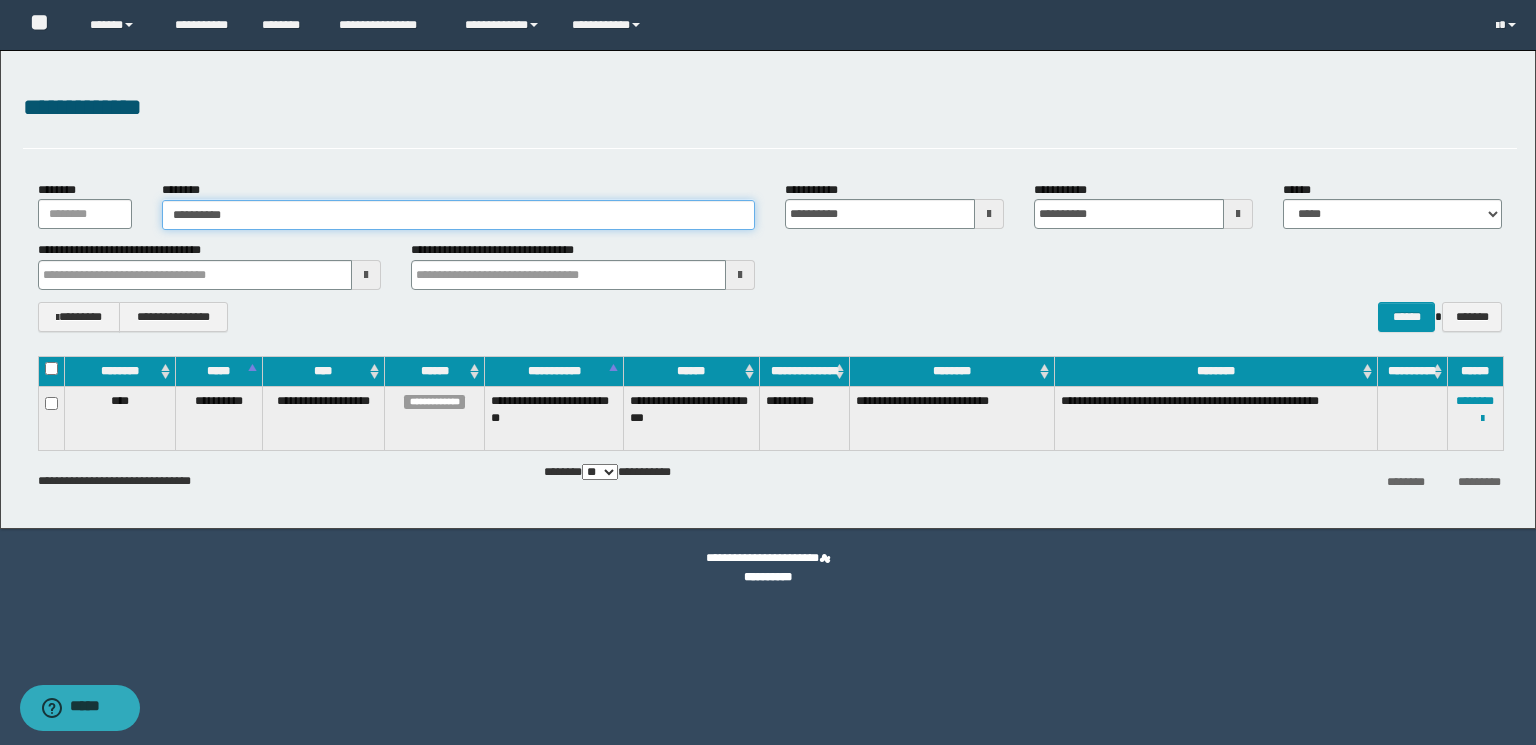 type on "**********" 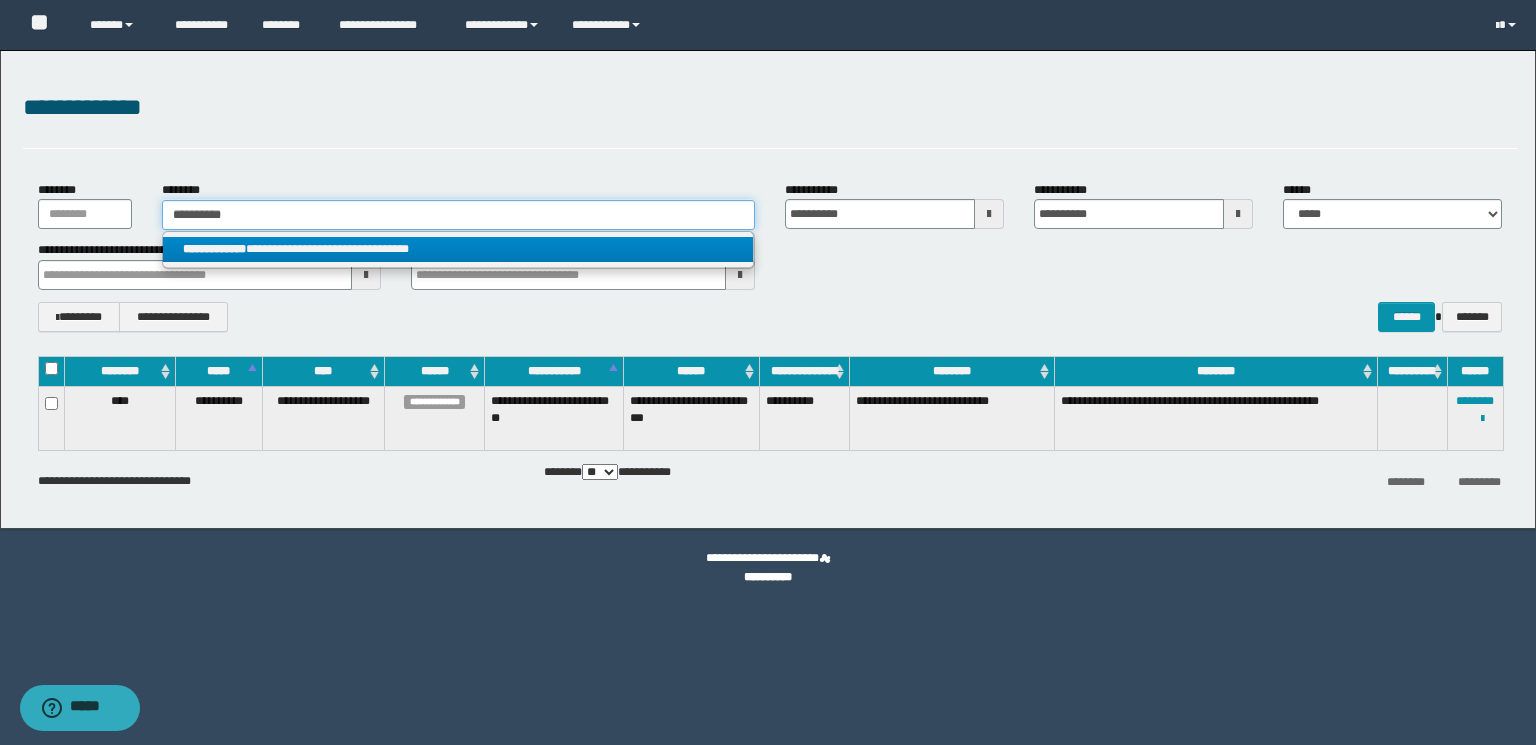type on "**********" 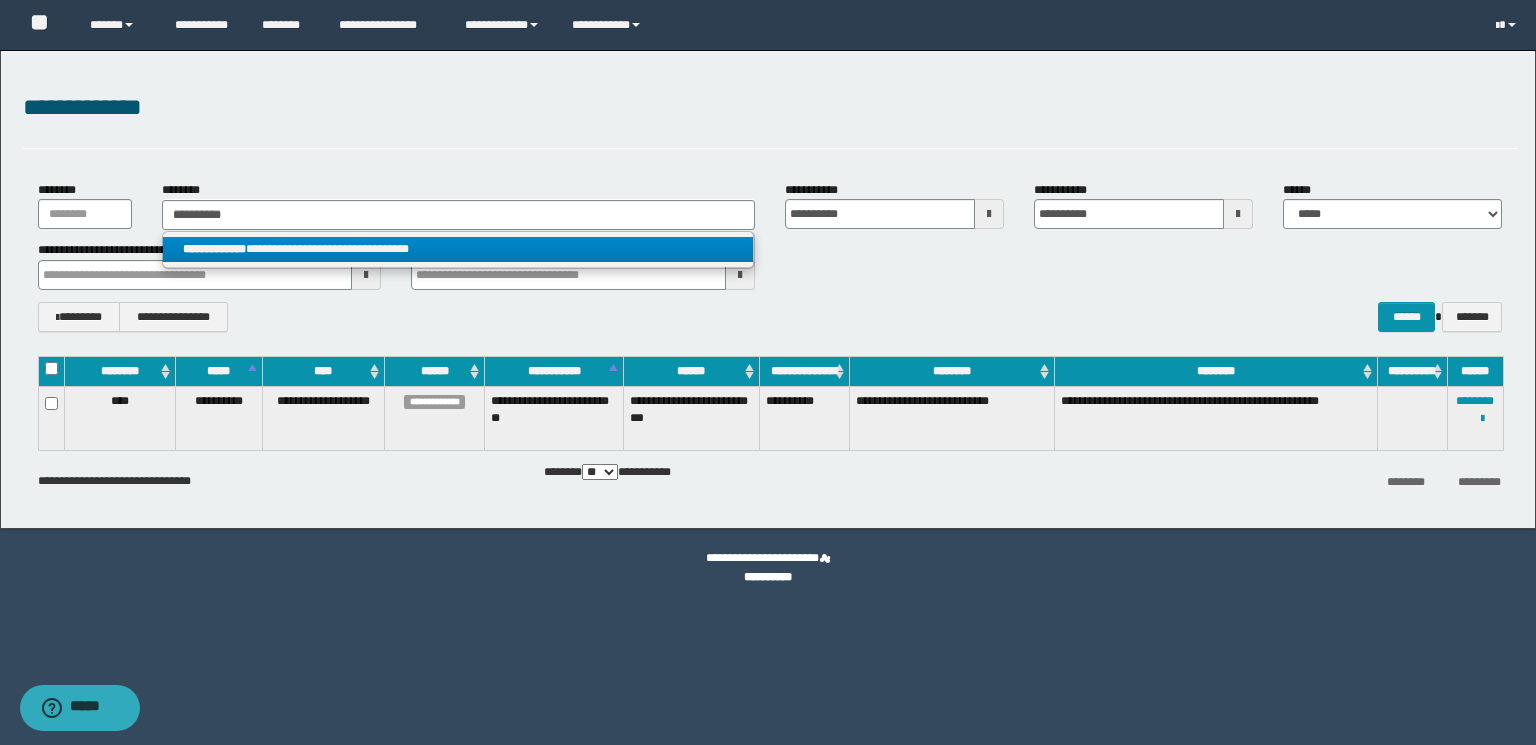 click on "**********" at bounding box center (458, 249) 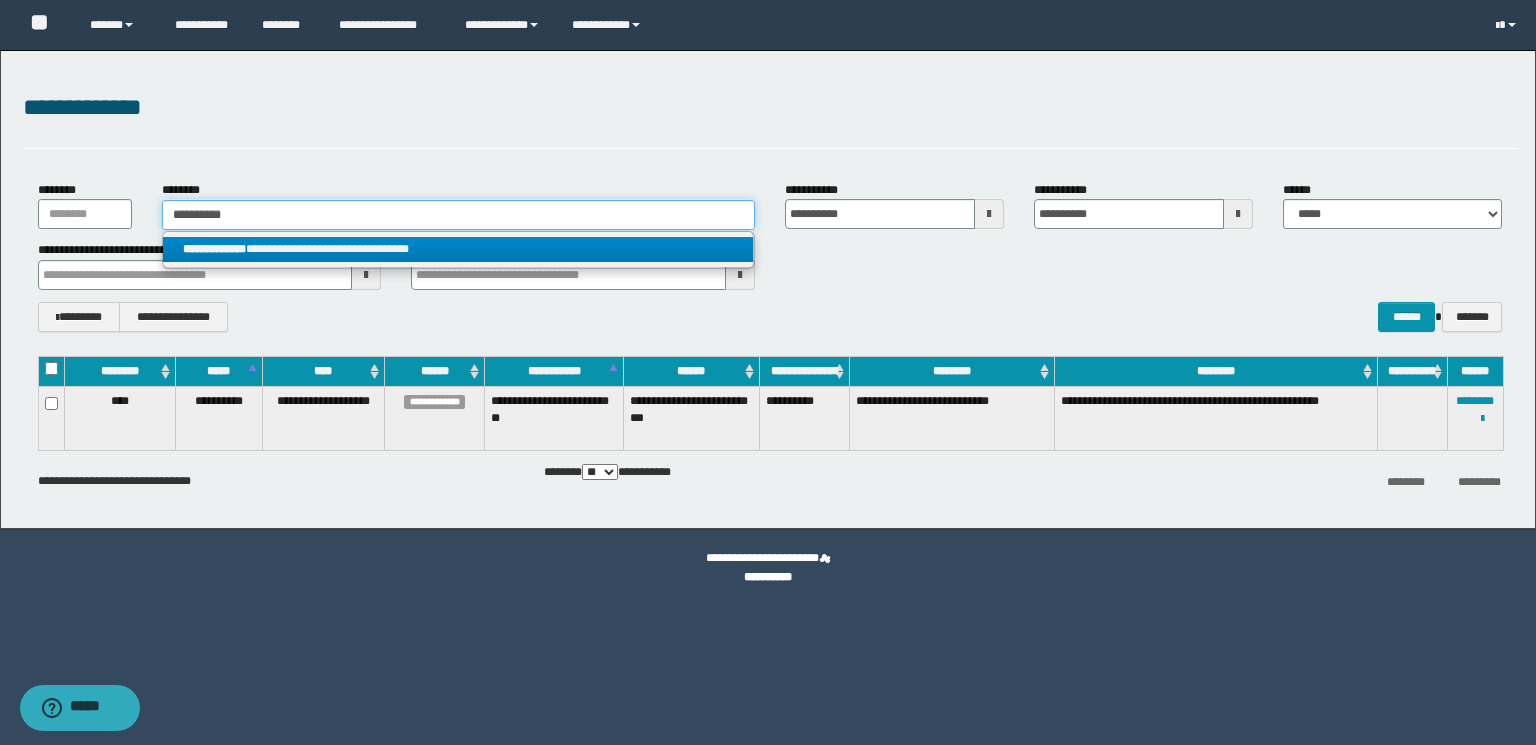 type 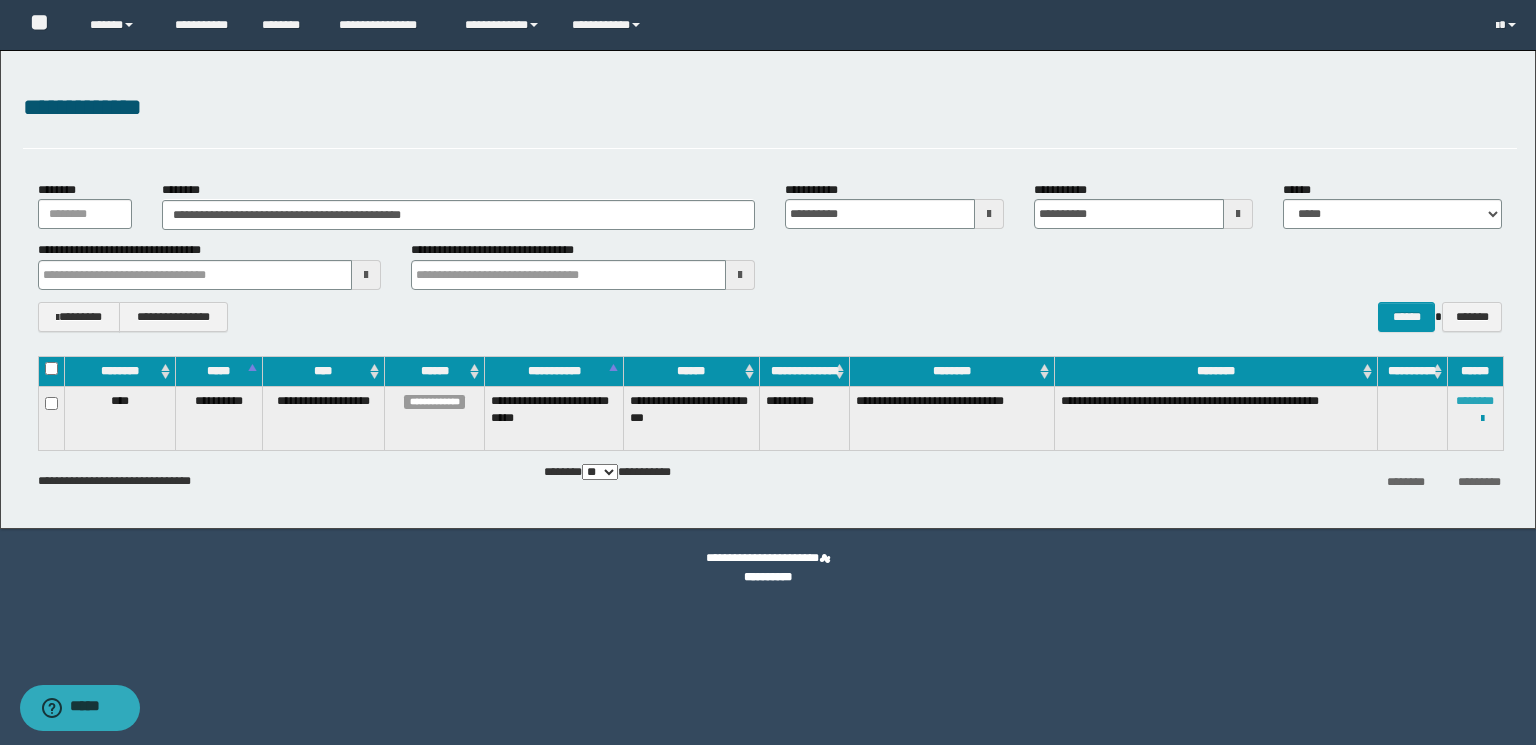 click on "********" at bounding box center [1475, 401] 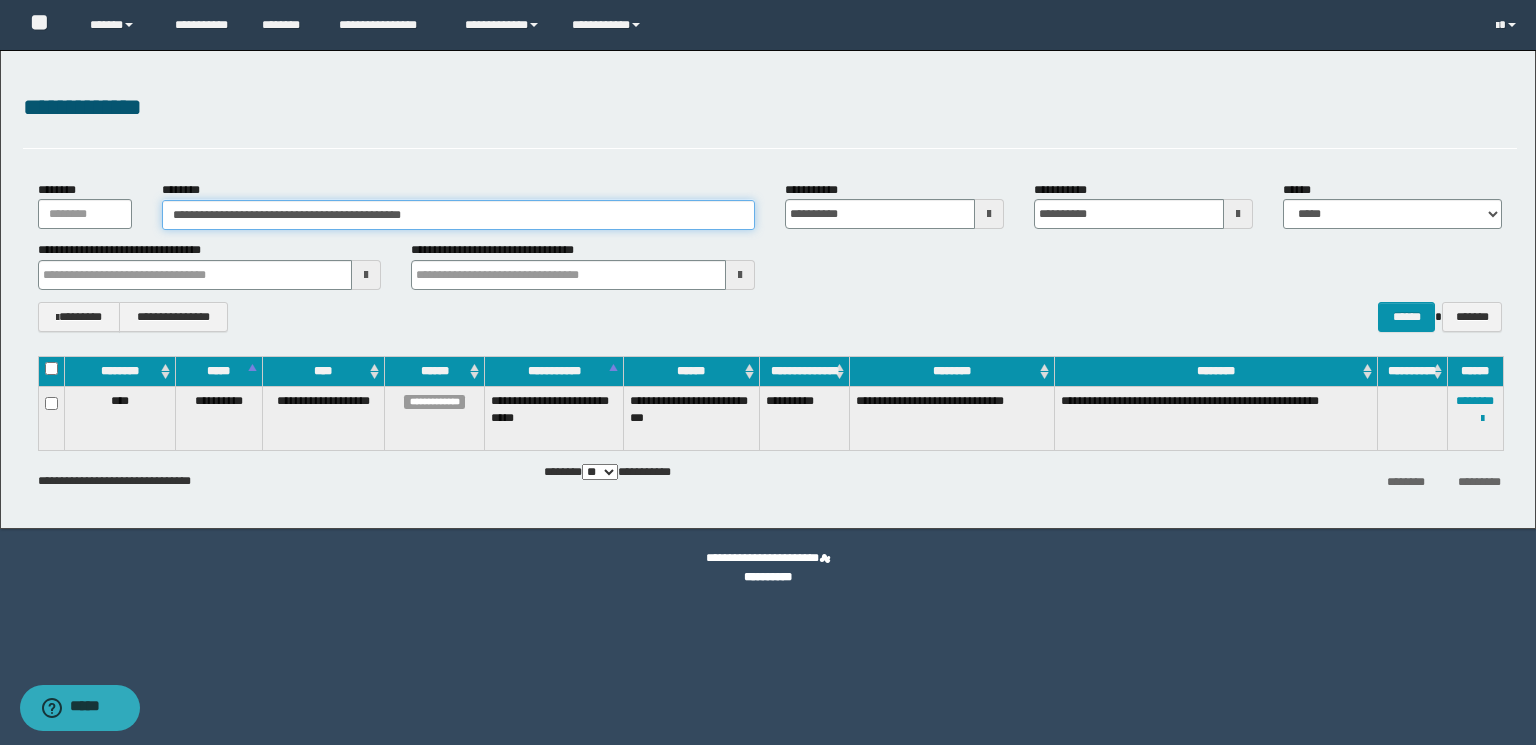 paste 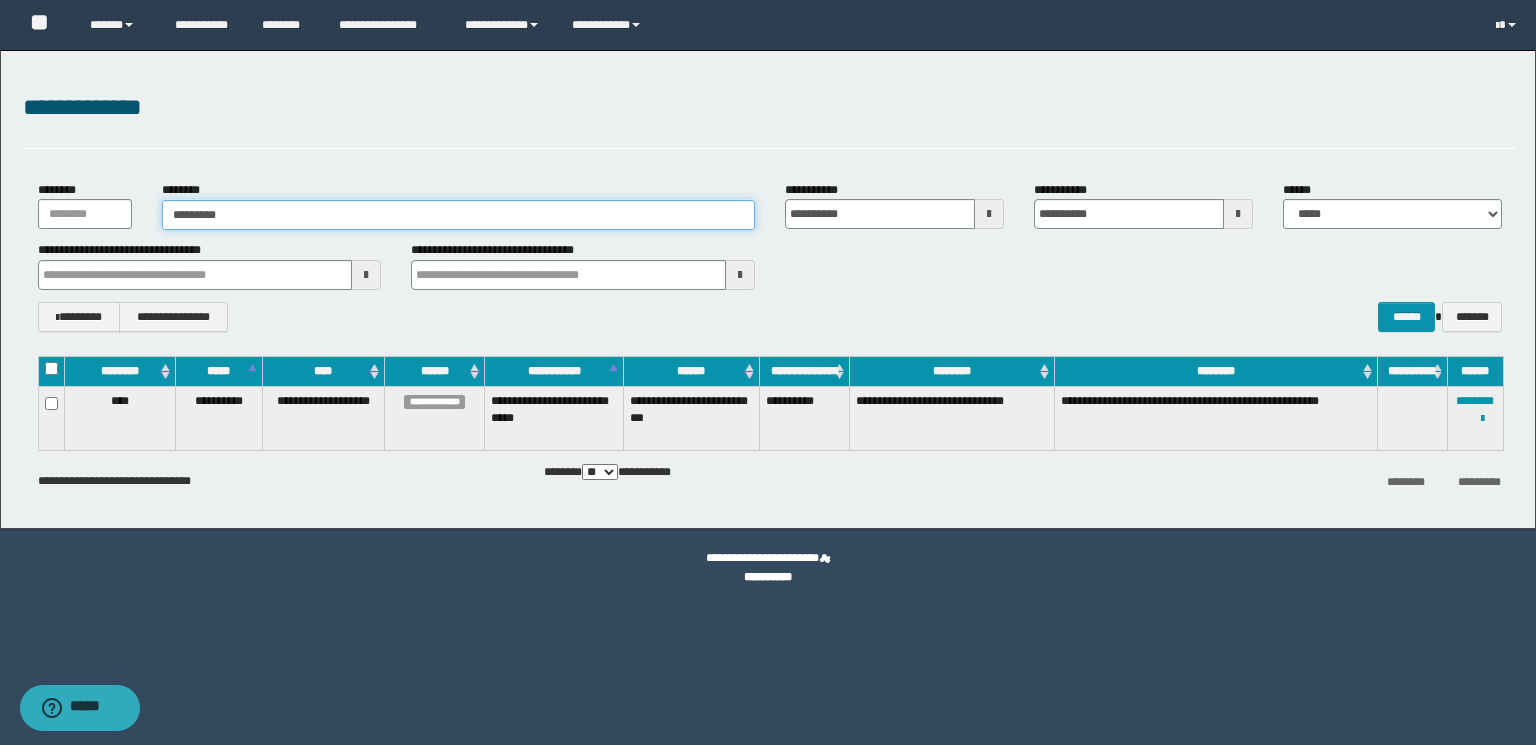 drag, startPoint x: 456, startPoint y: 210, endPoint x: 95, endPoint y: 196, distance: 361.27136 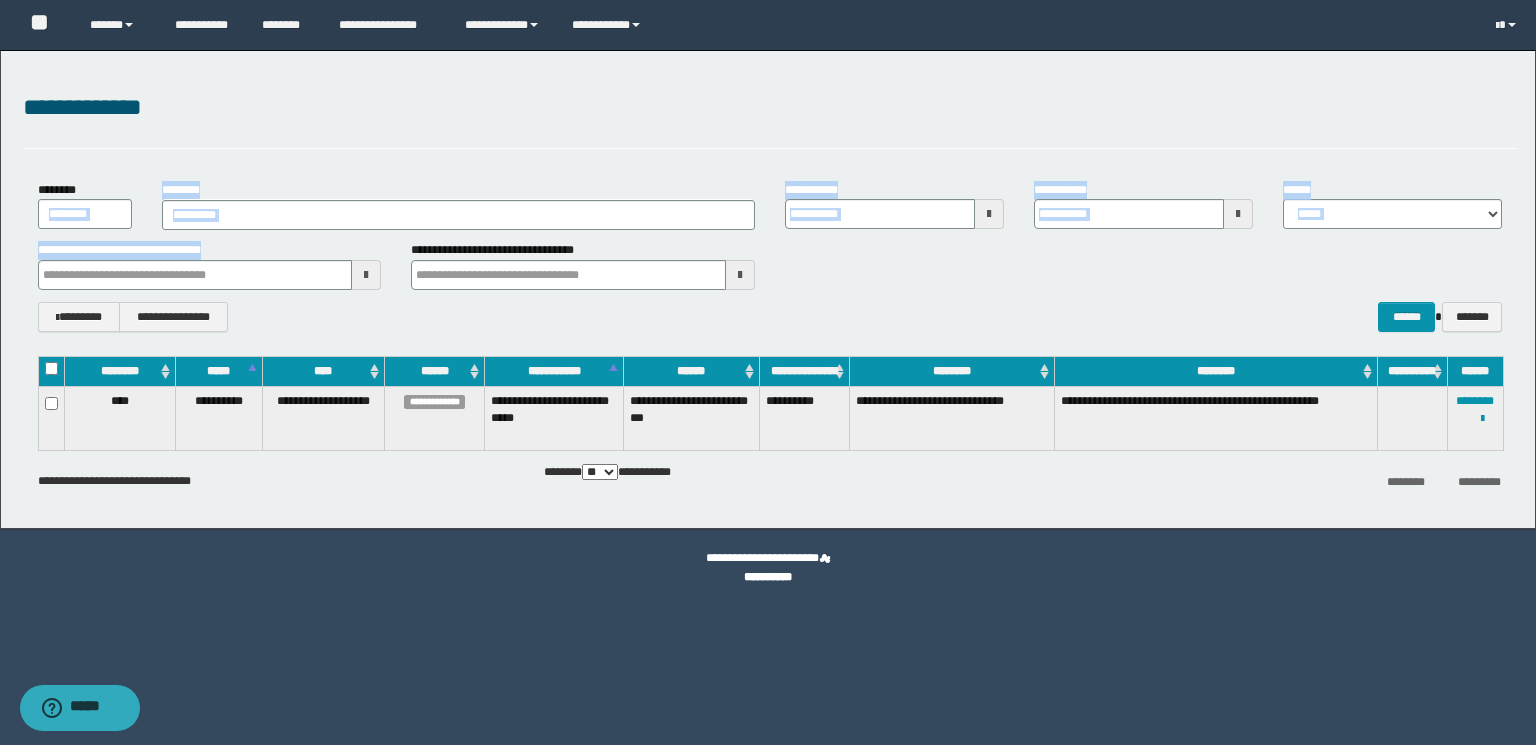 drag, startPoint x: 337, startPoint y: 228, endPoint x: 138, endPoint y: 220, distance: 199.16074 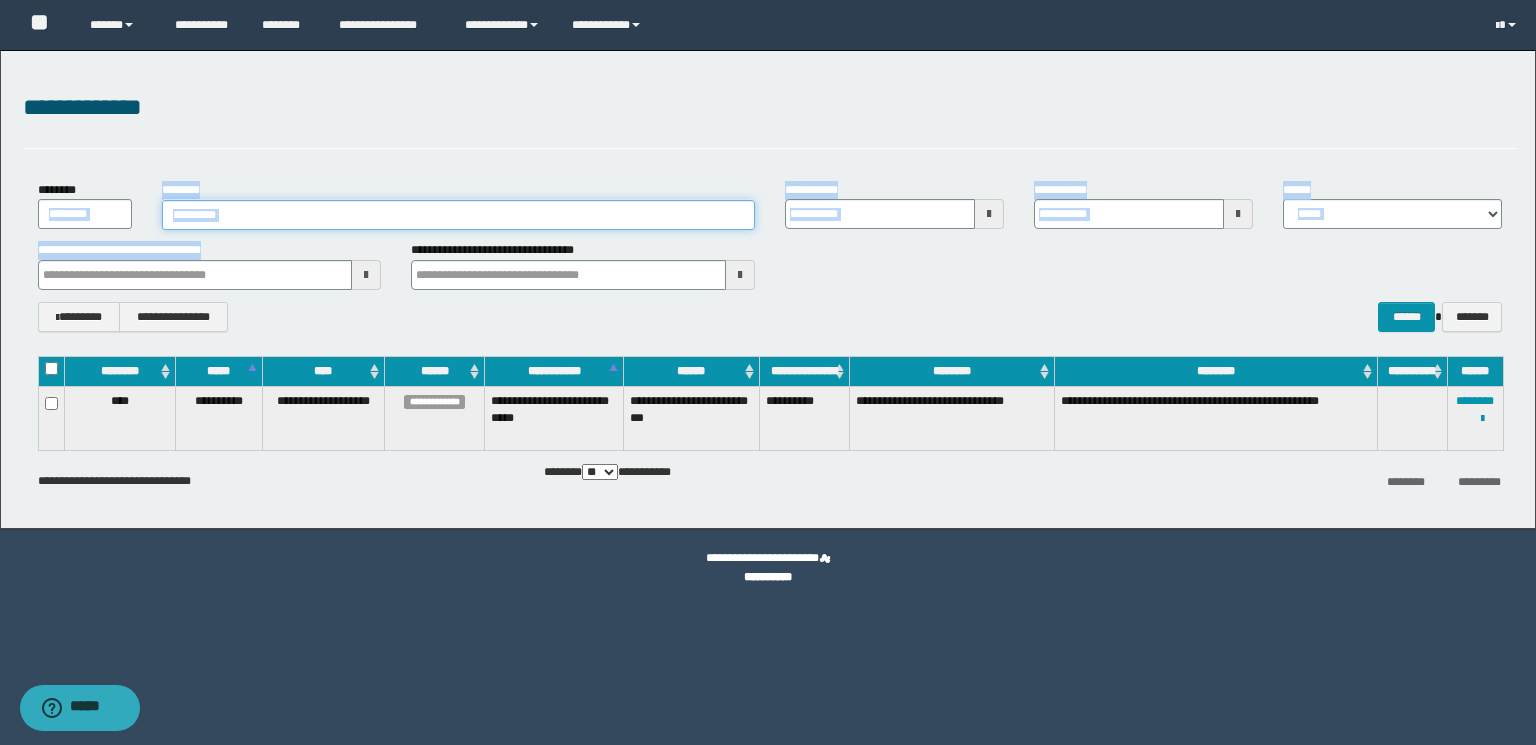 click on "*********" at bounding box center [458, 215] 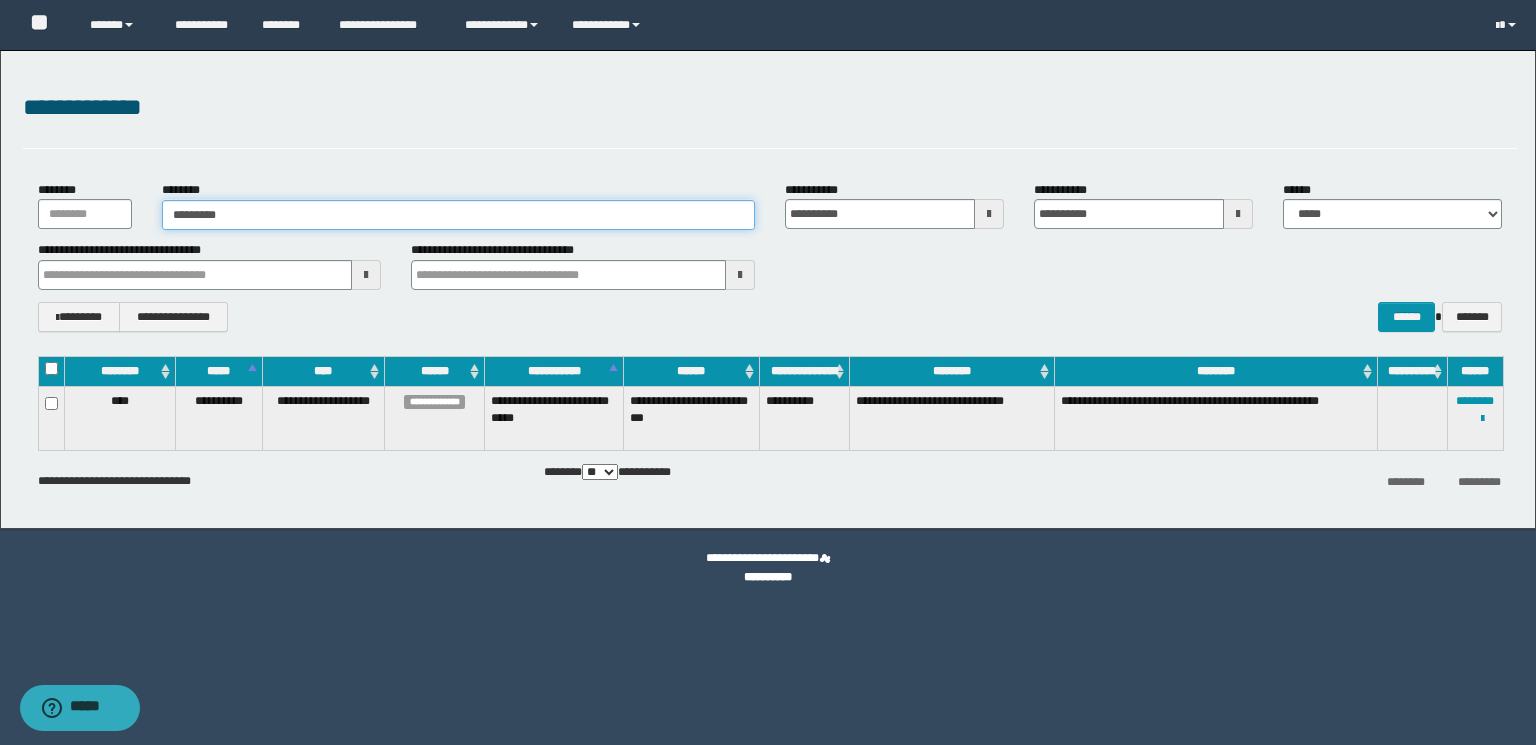 paste 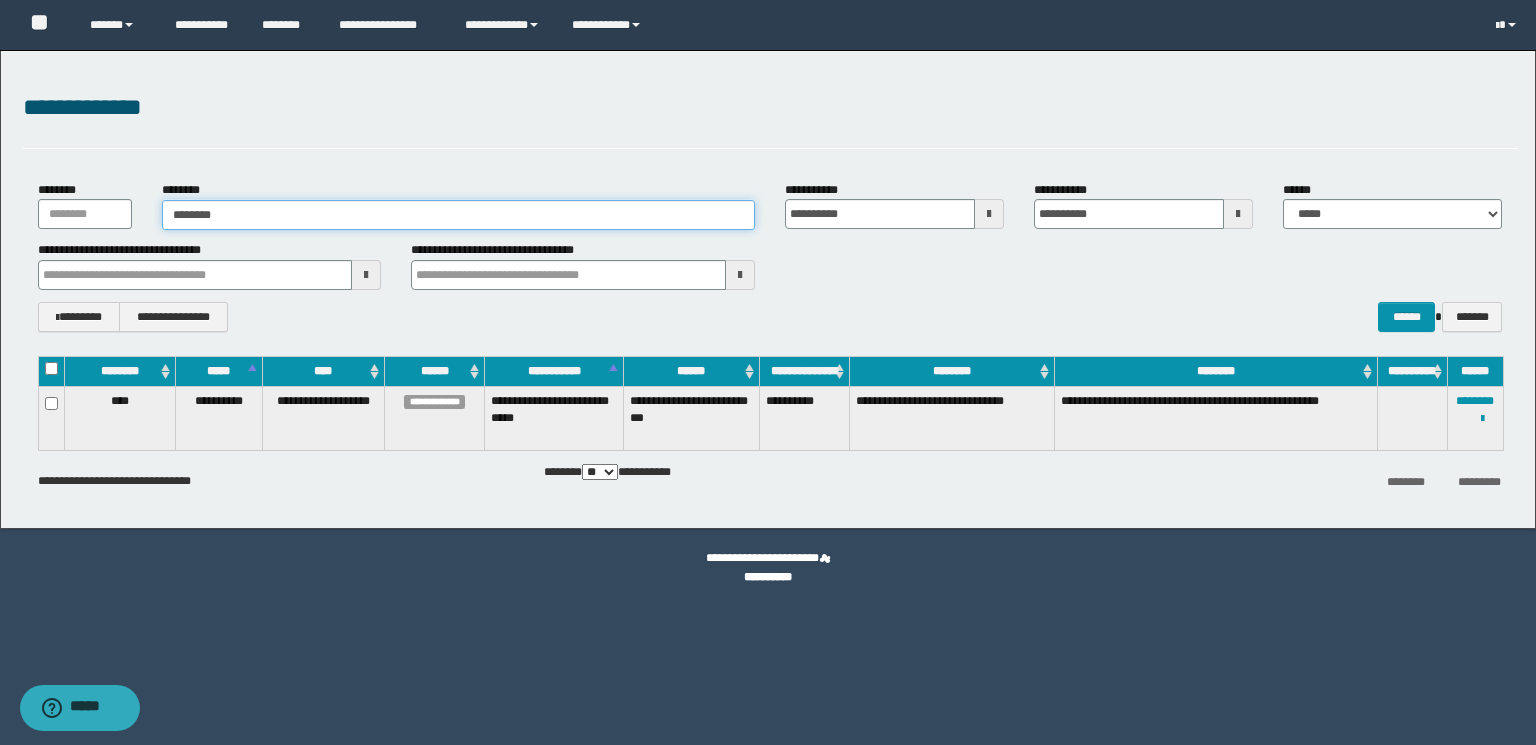 type on "********" 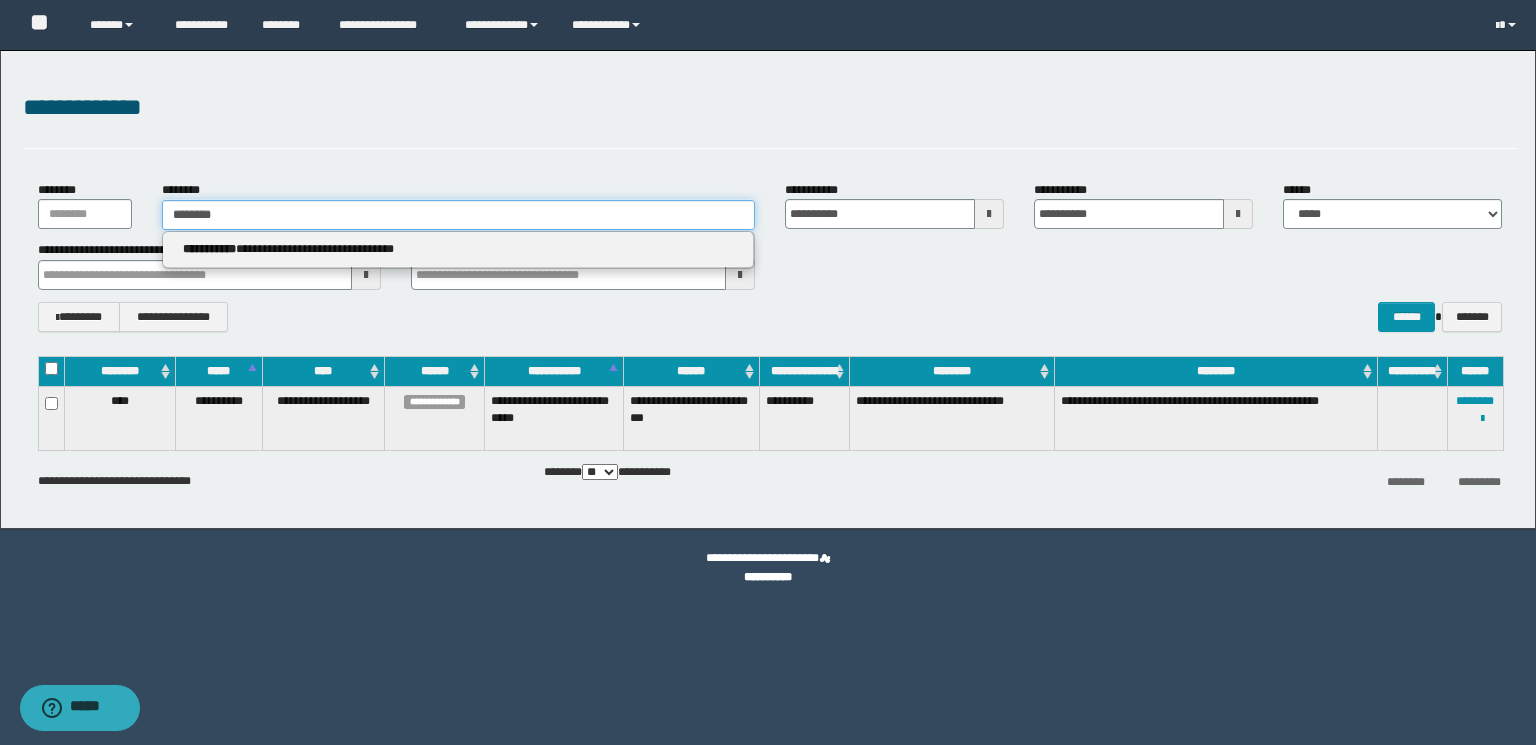type on "********" 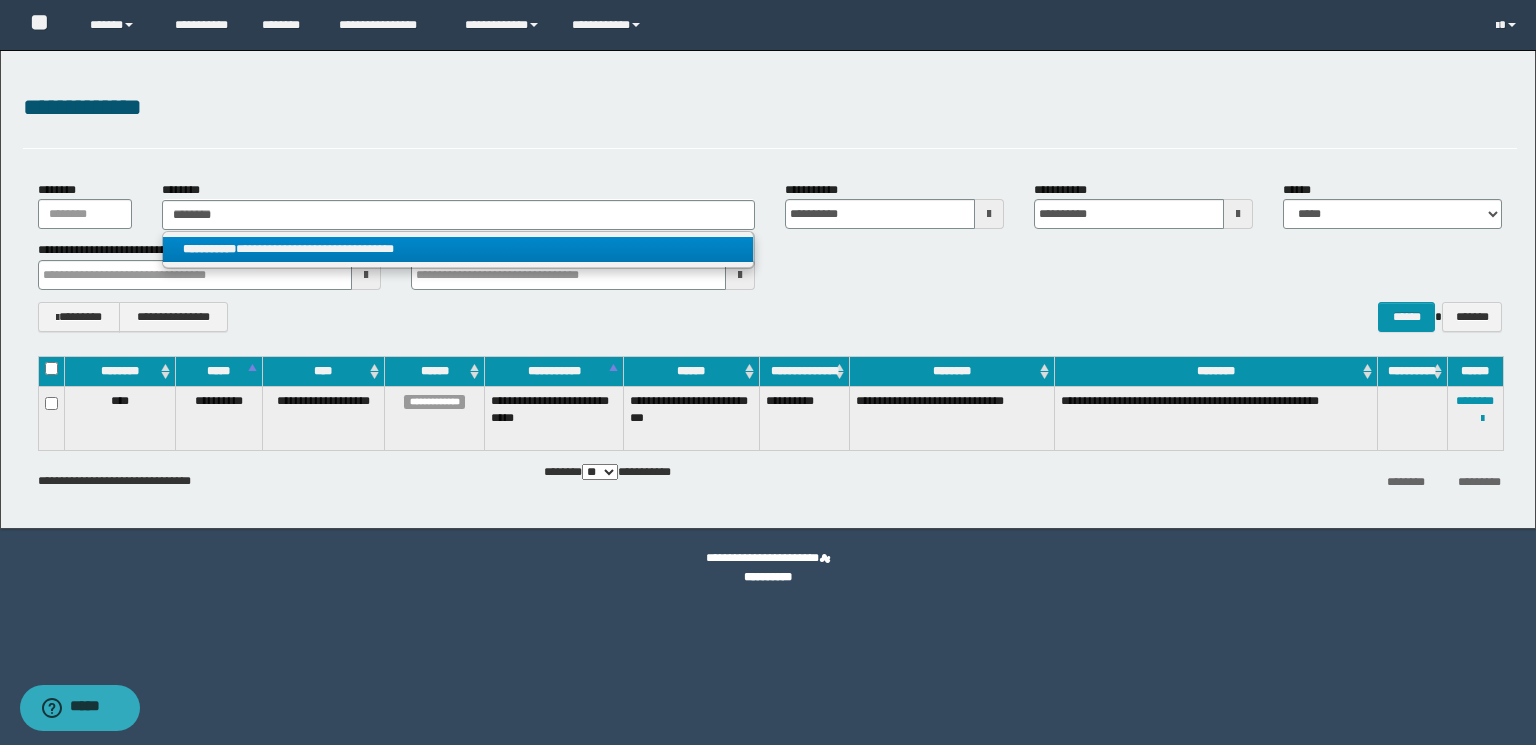 click on "**********" at bounding box center [458, 249] 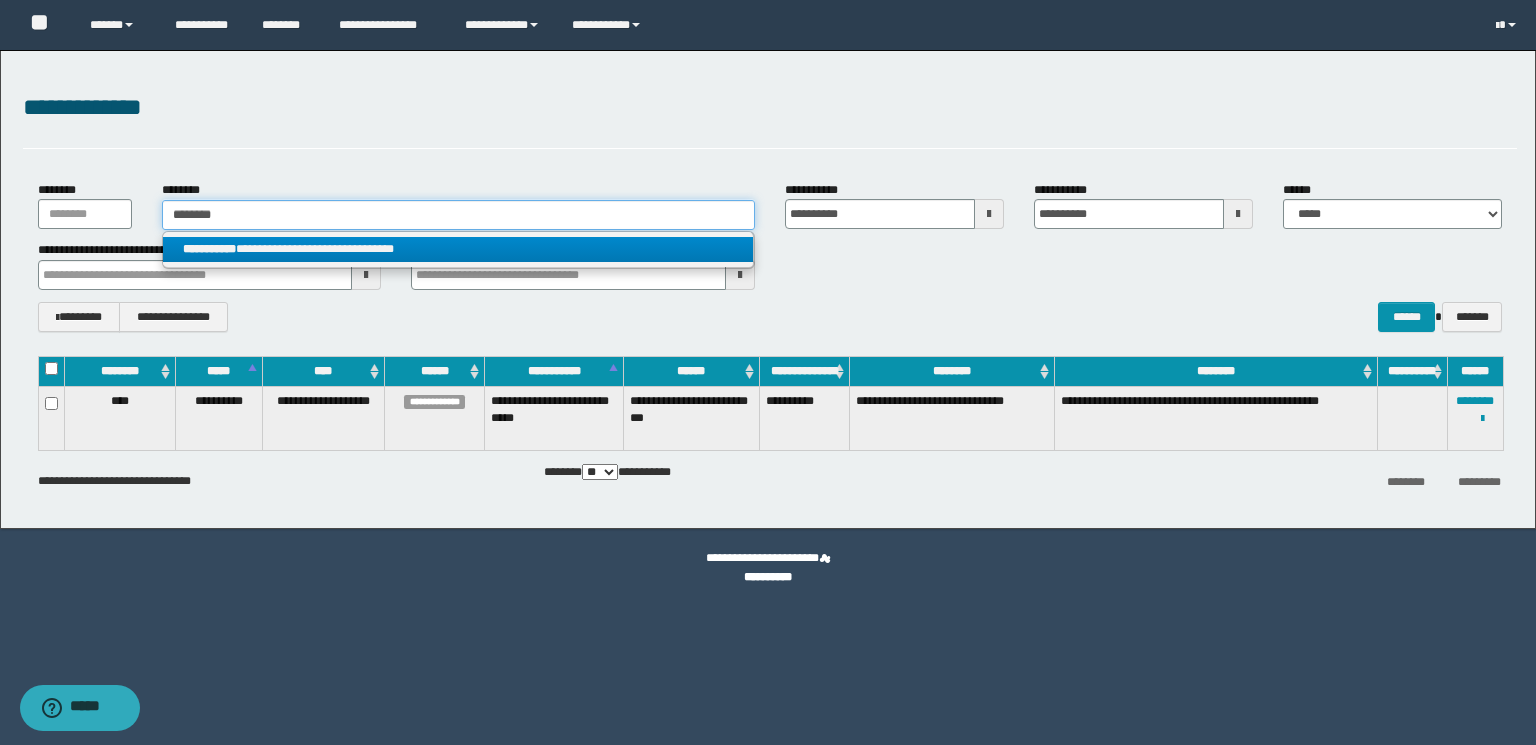 type 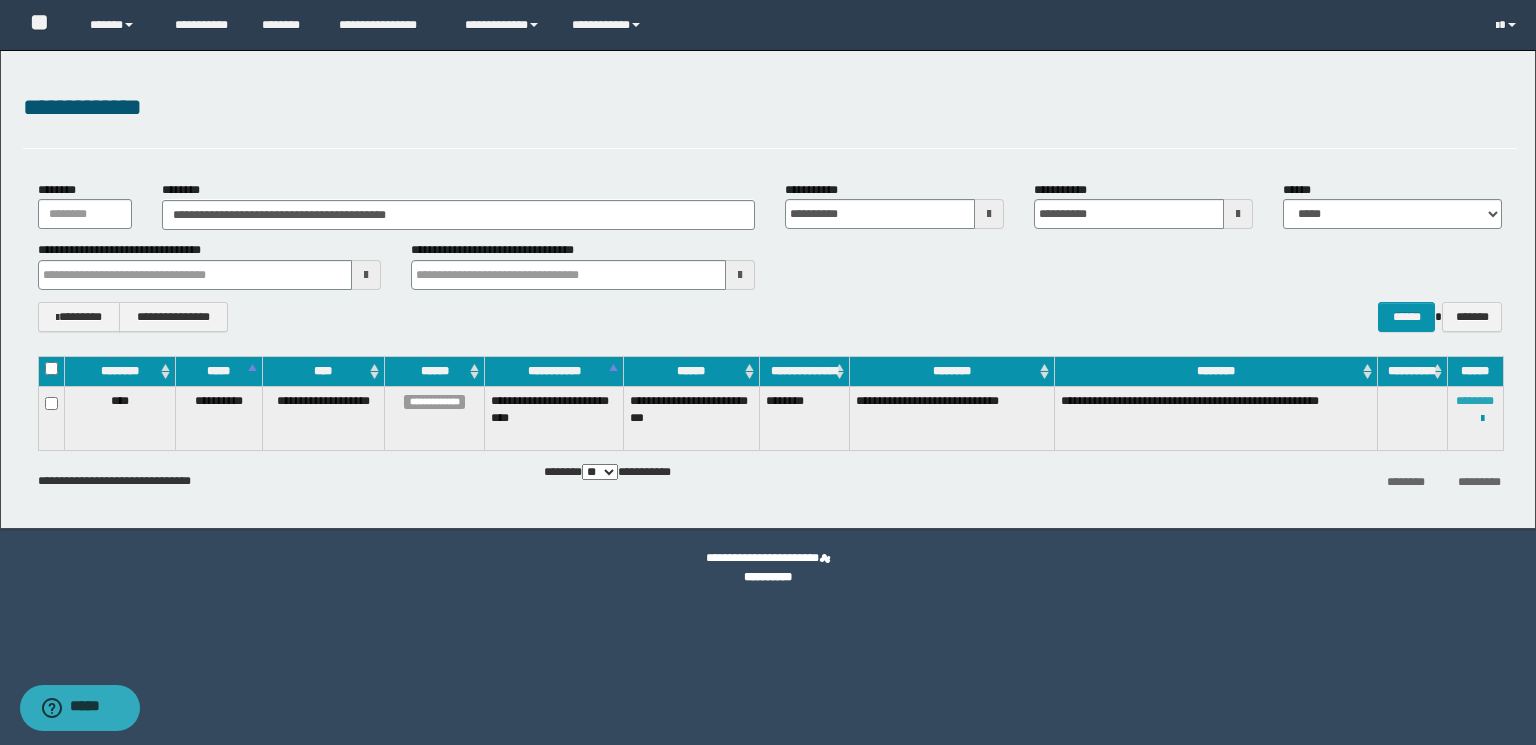 click on "********" at bounding box center [1475, 401] 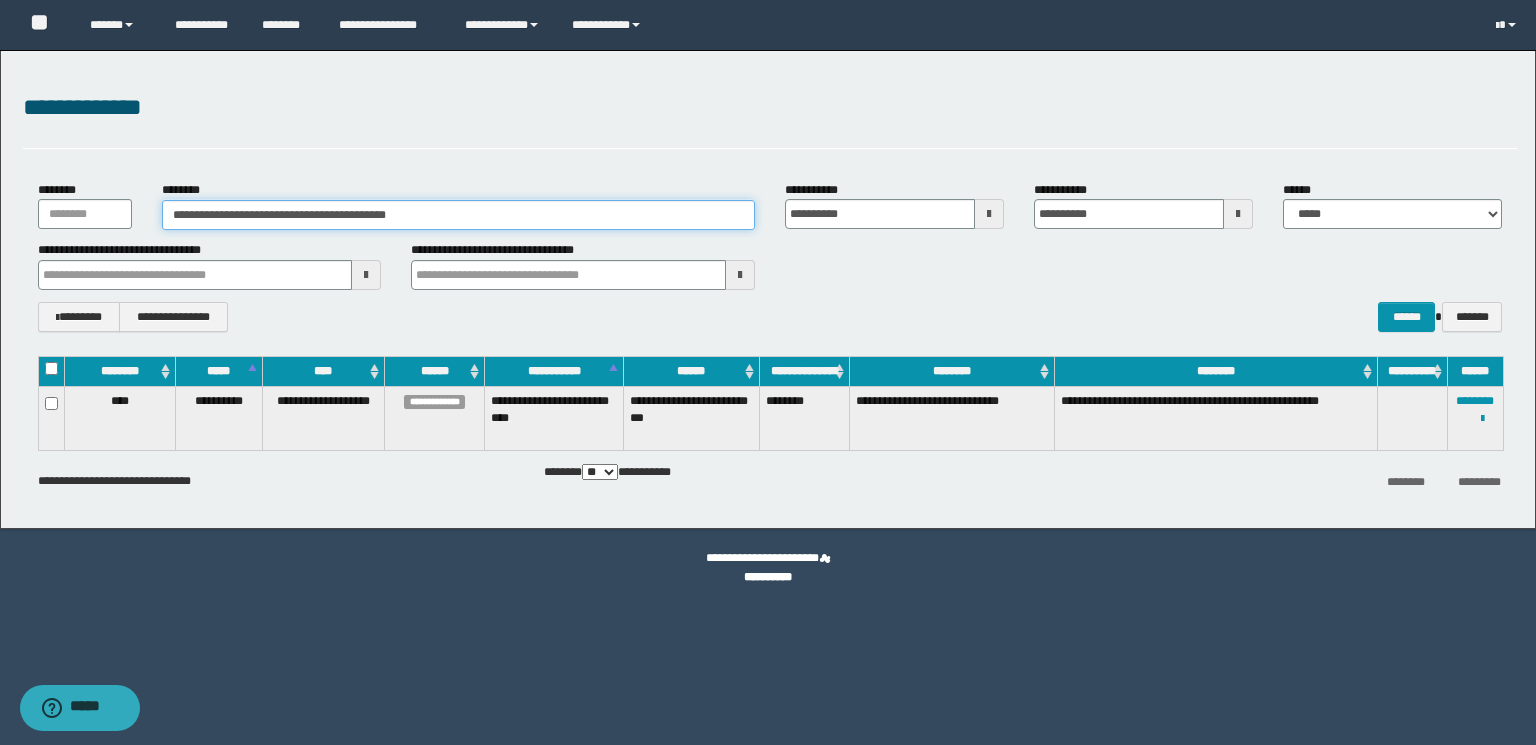 paste 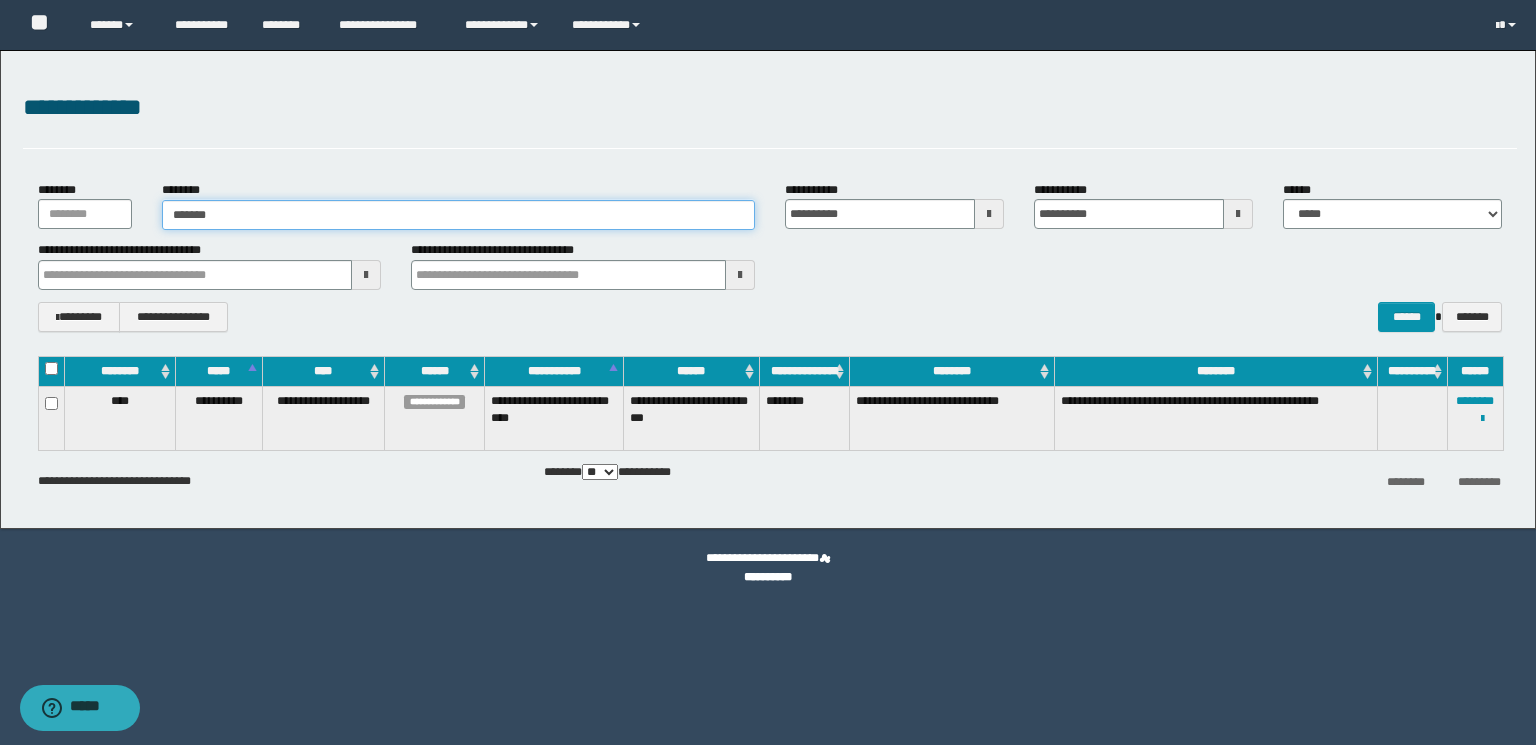 drag, startPoint x: 452, startPoint y: 215, endPoint x: 0, endPoint y: 213, distance: 452.00443 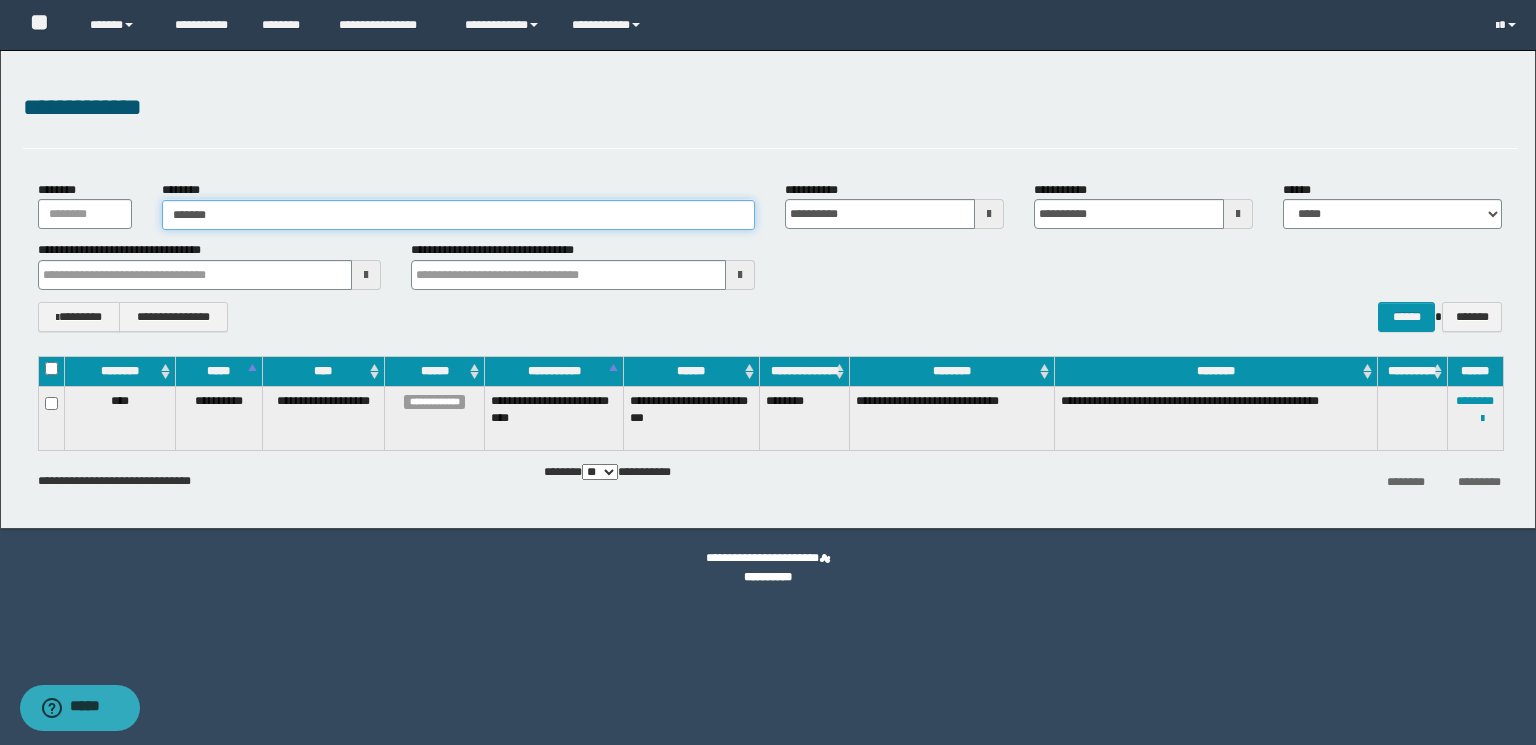 type on "*******" 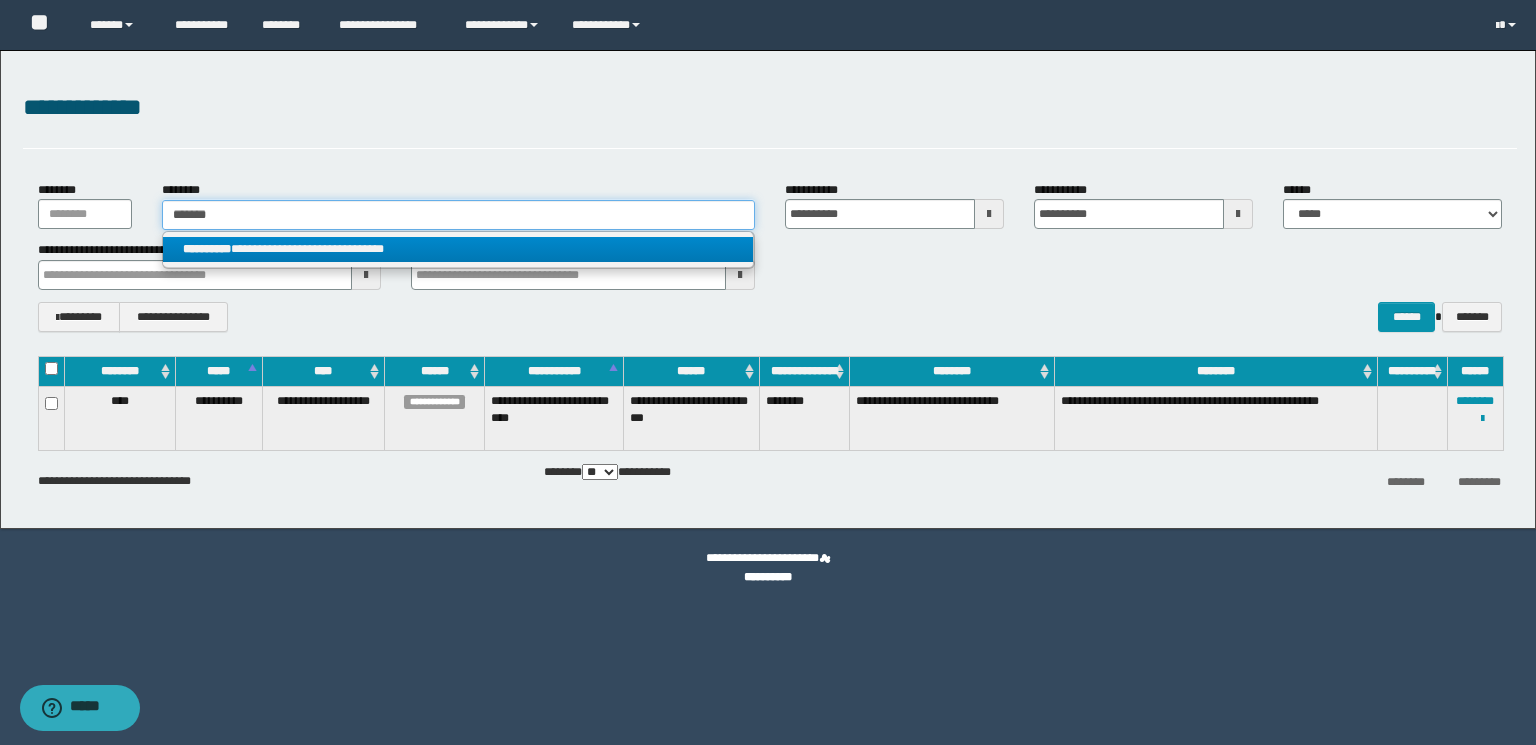 type on "*******" 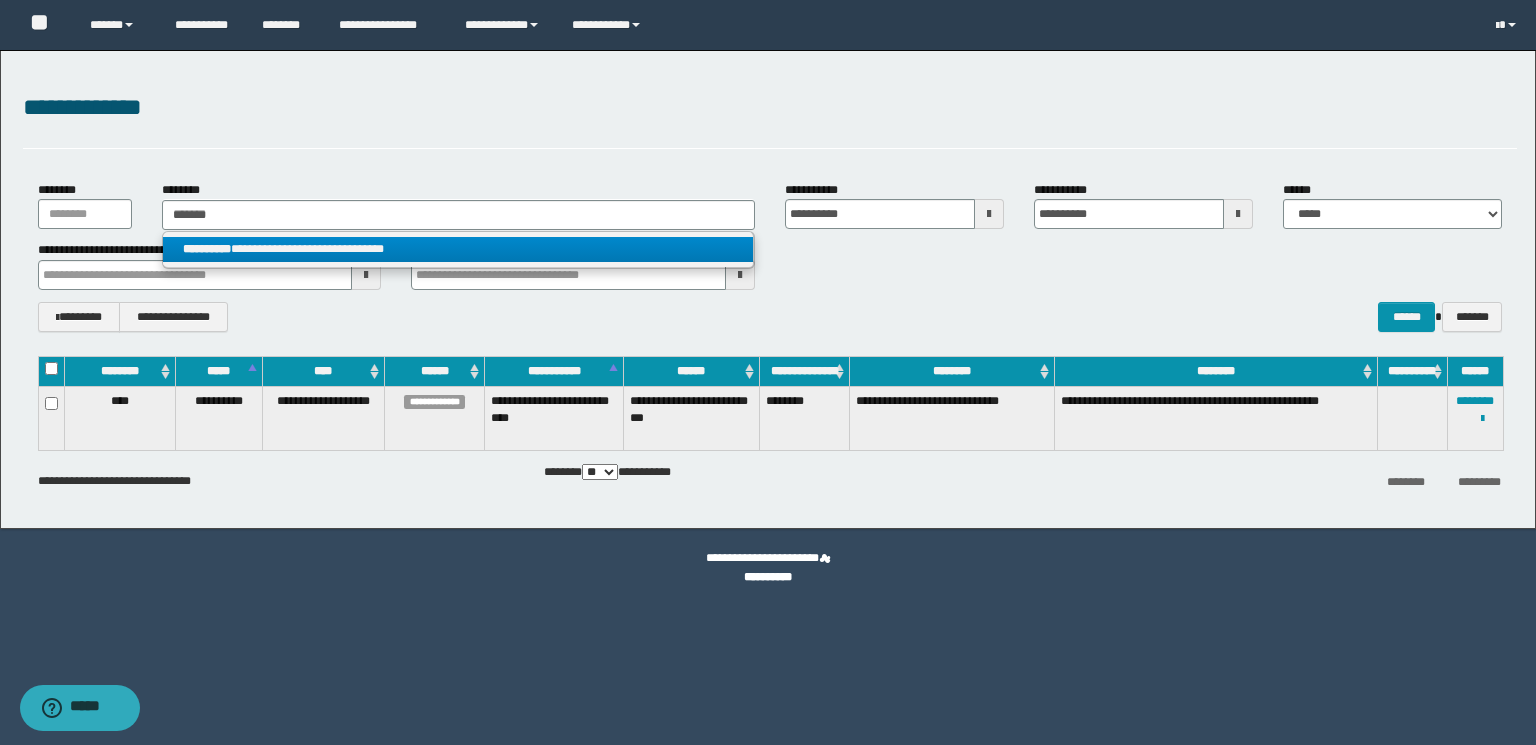 click on "**********" at bounding box center [458, 249] 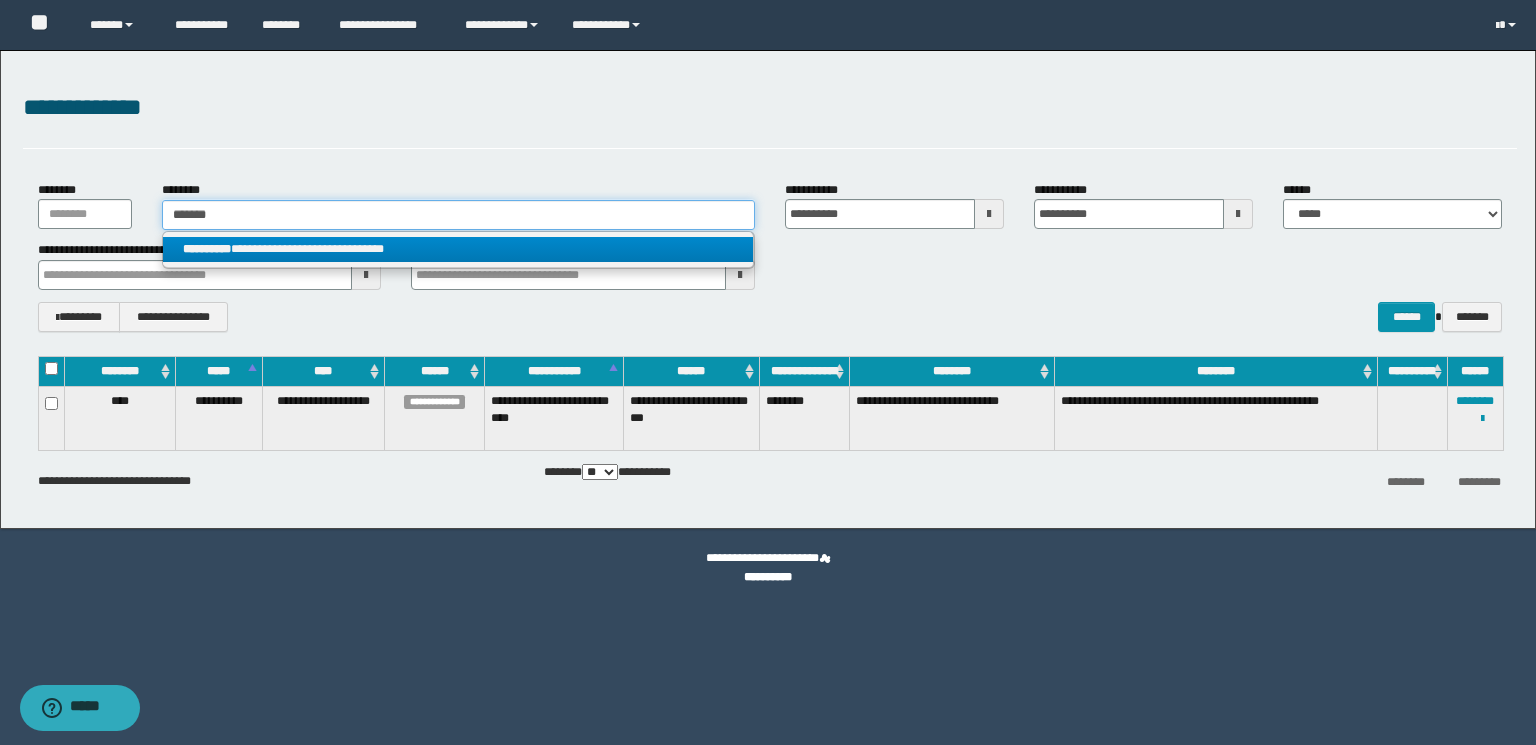 type 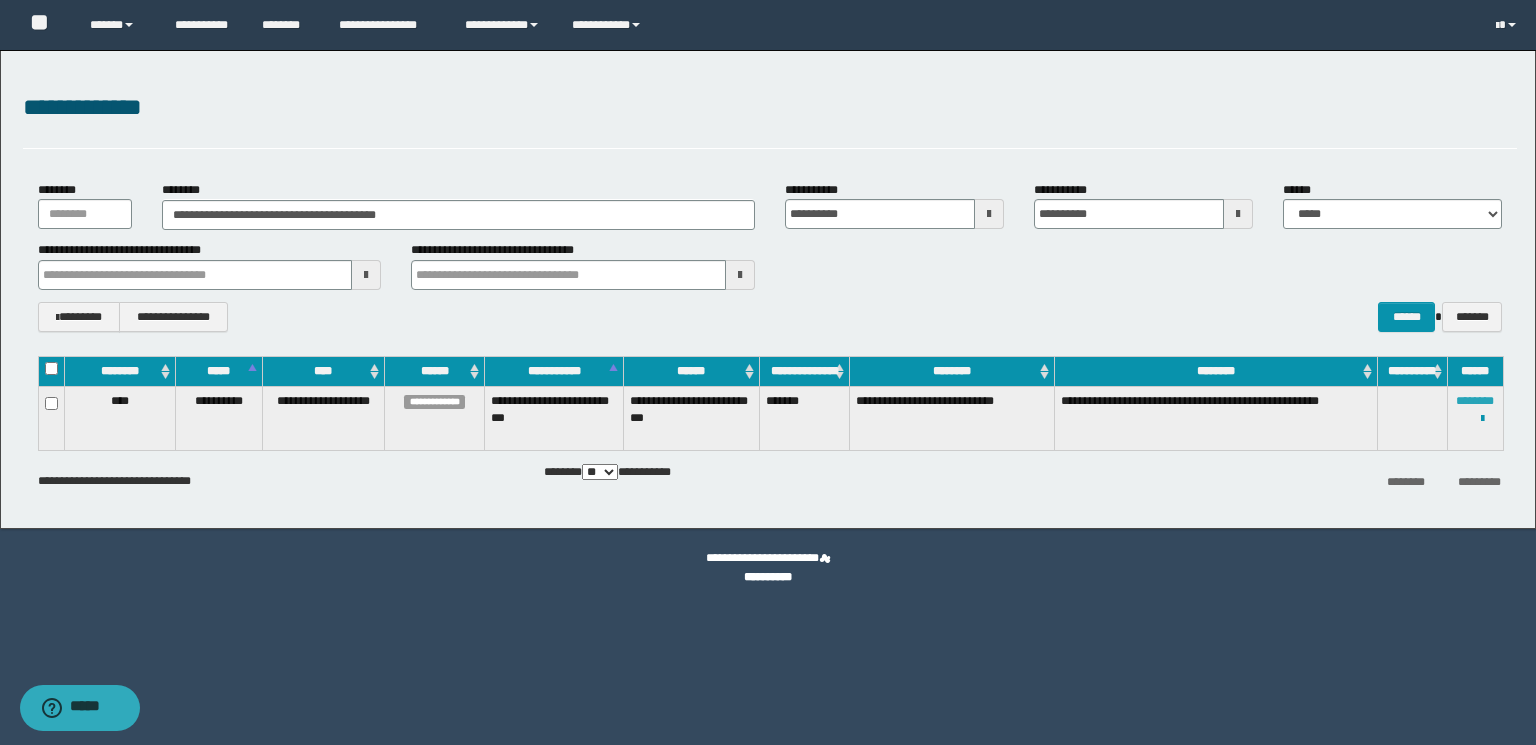 click on "********" at bounding box center [1475, 401] 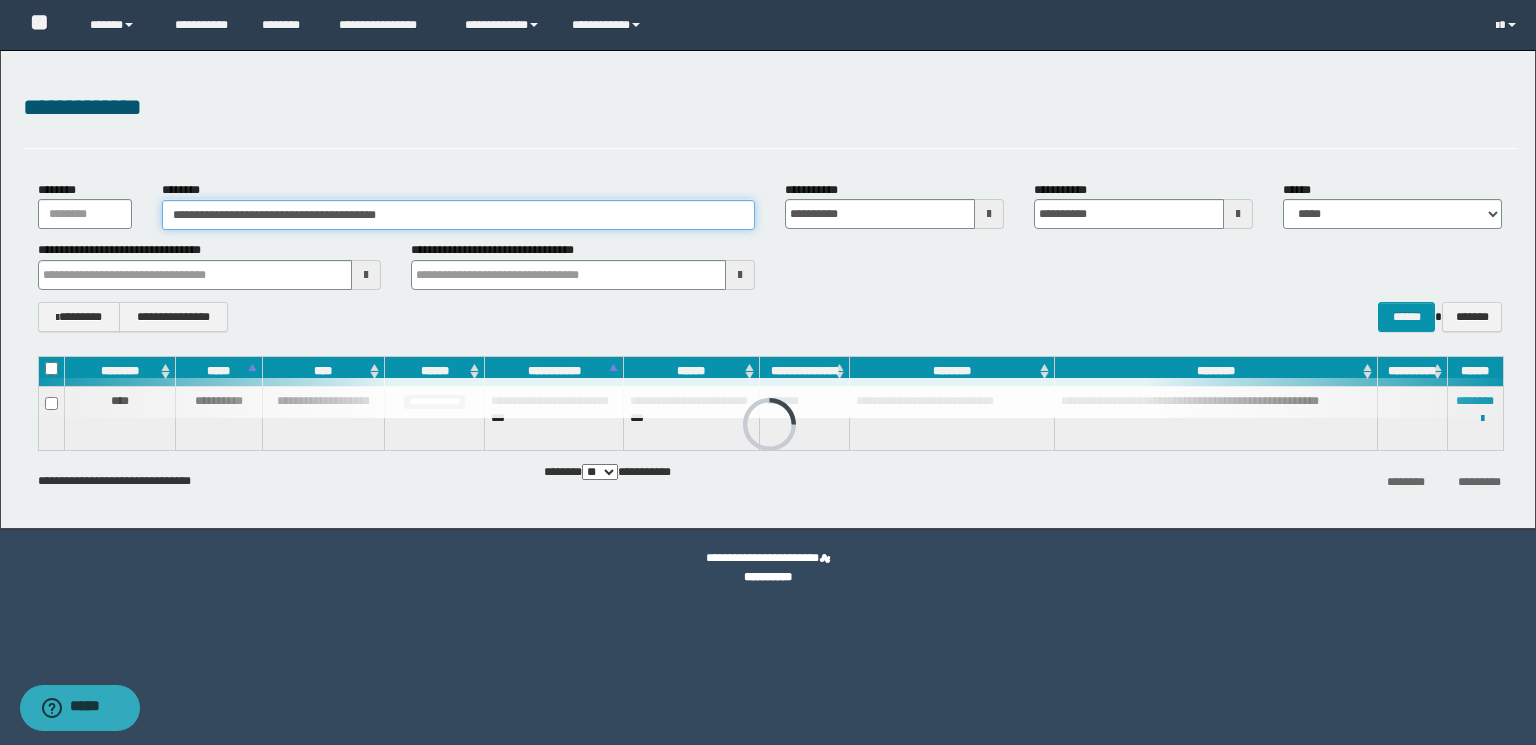 drag, startPoint x: 536, startPoint y: 208, endPoint x: 0, endPoint y: 210, distance: 536.0037 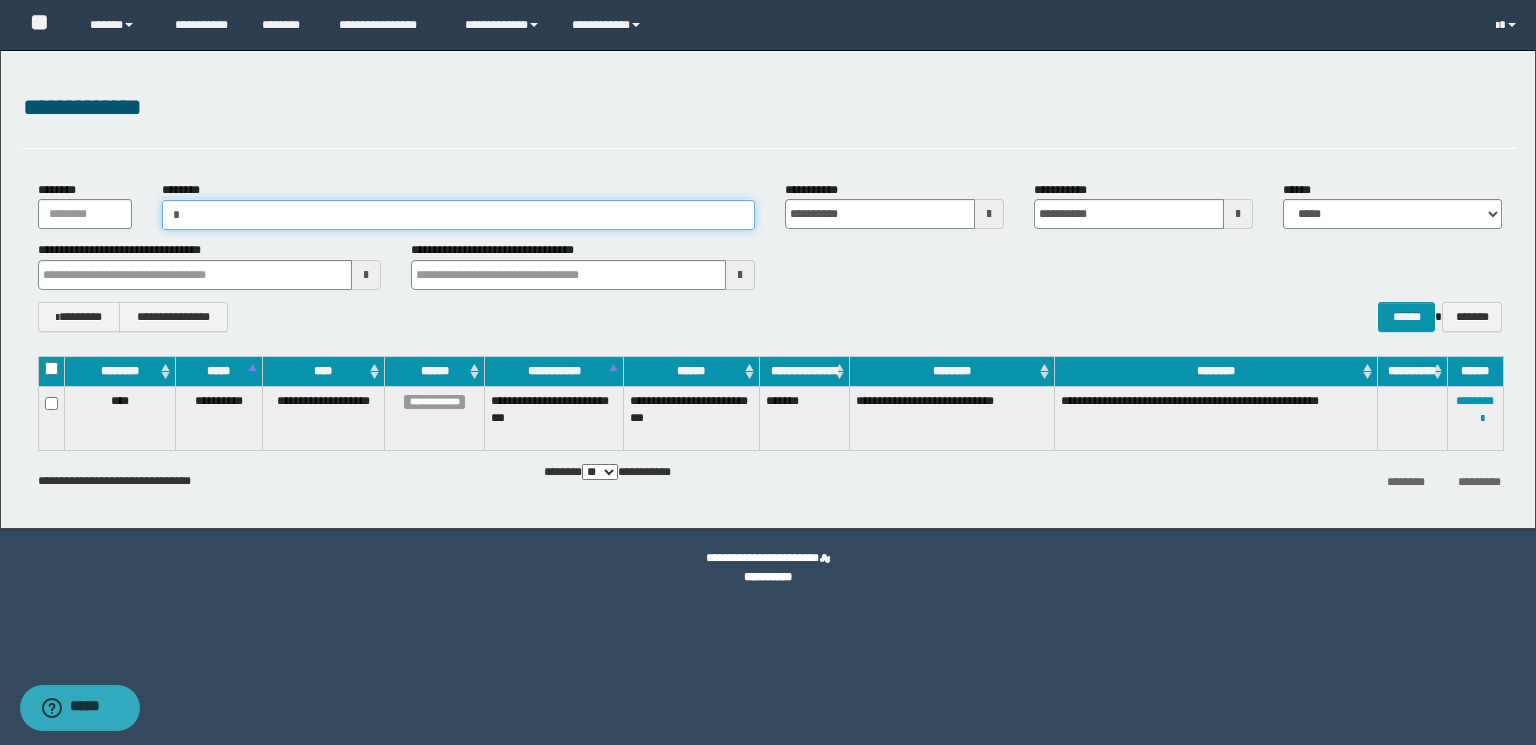 drag, startPoint x: 310, startPoint y: 216, endPoint x: 231, endPoint y: 215, distance: 79.00633 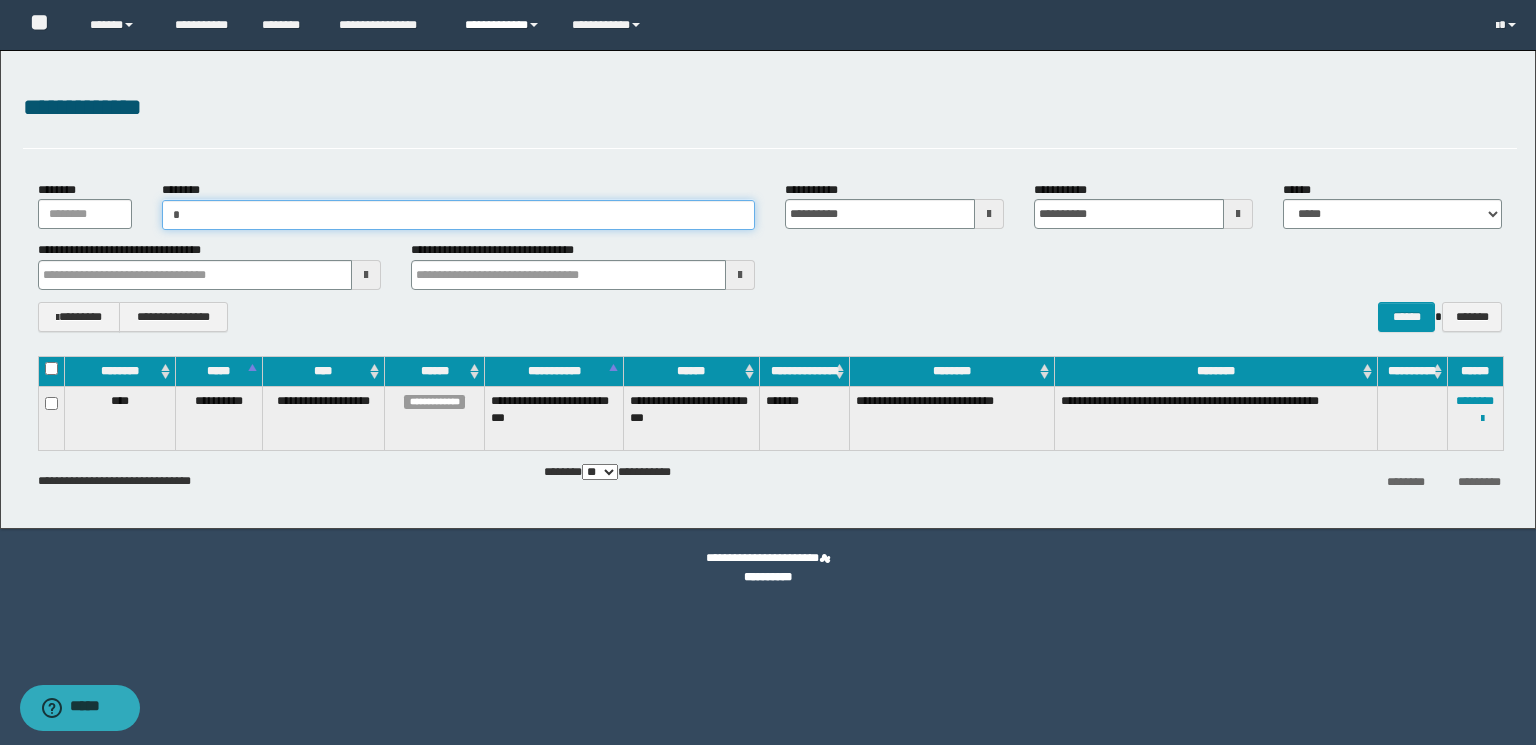 type on "*" 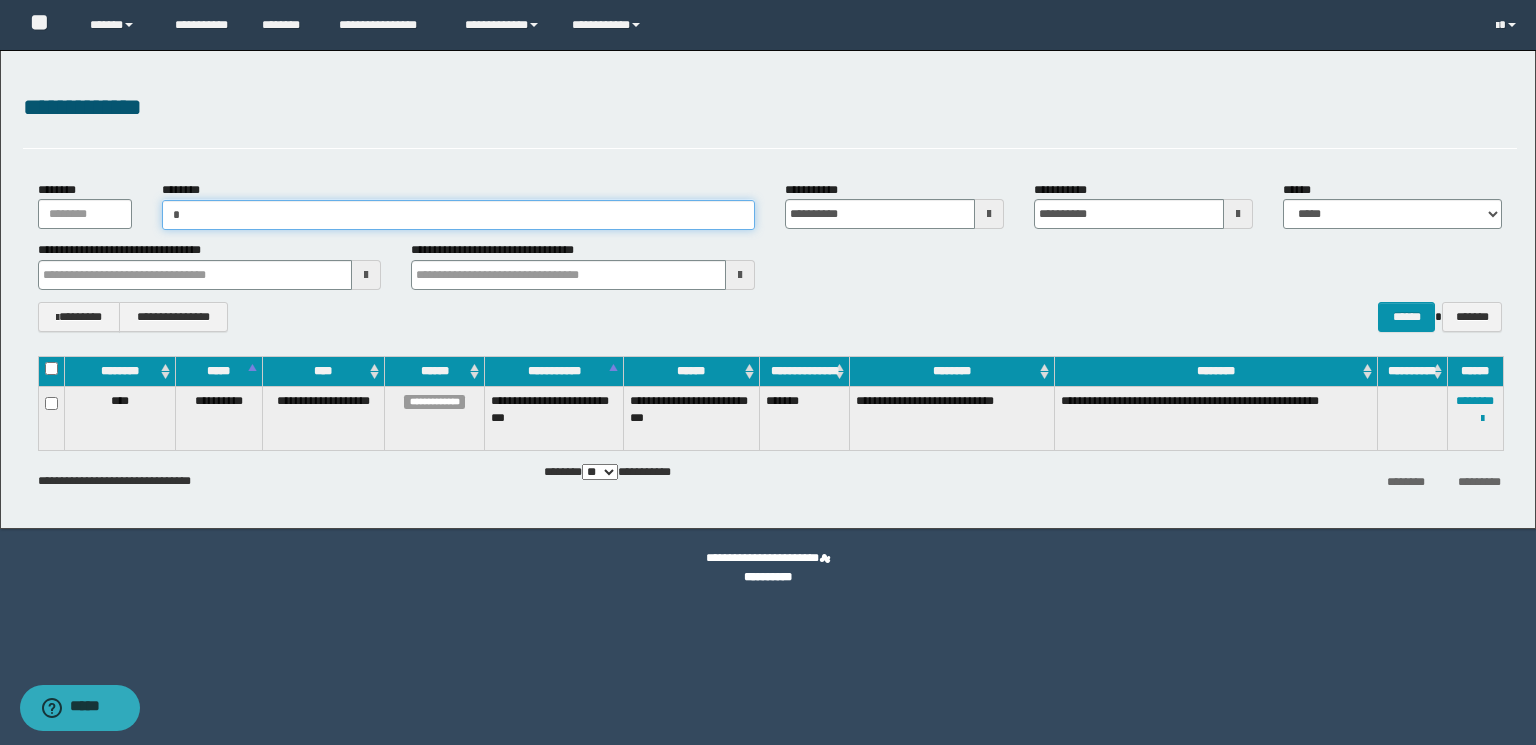 drag, startPoint x: 352, startPoint y: 217, endPoint x: 34, endPoint y: 218, distance: 318.0016 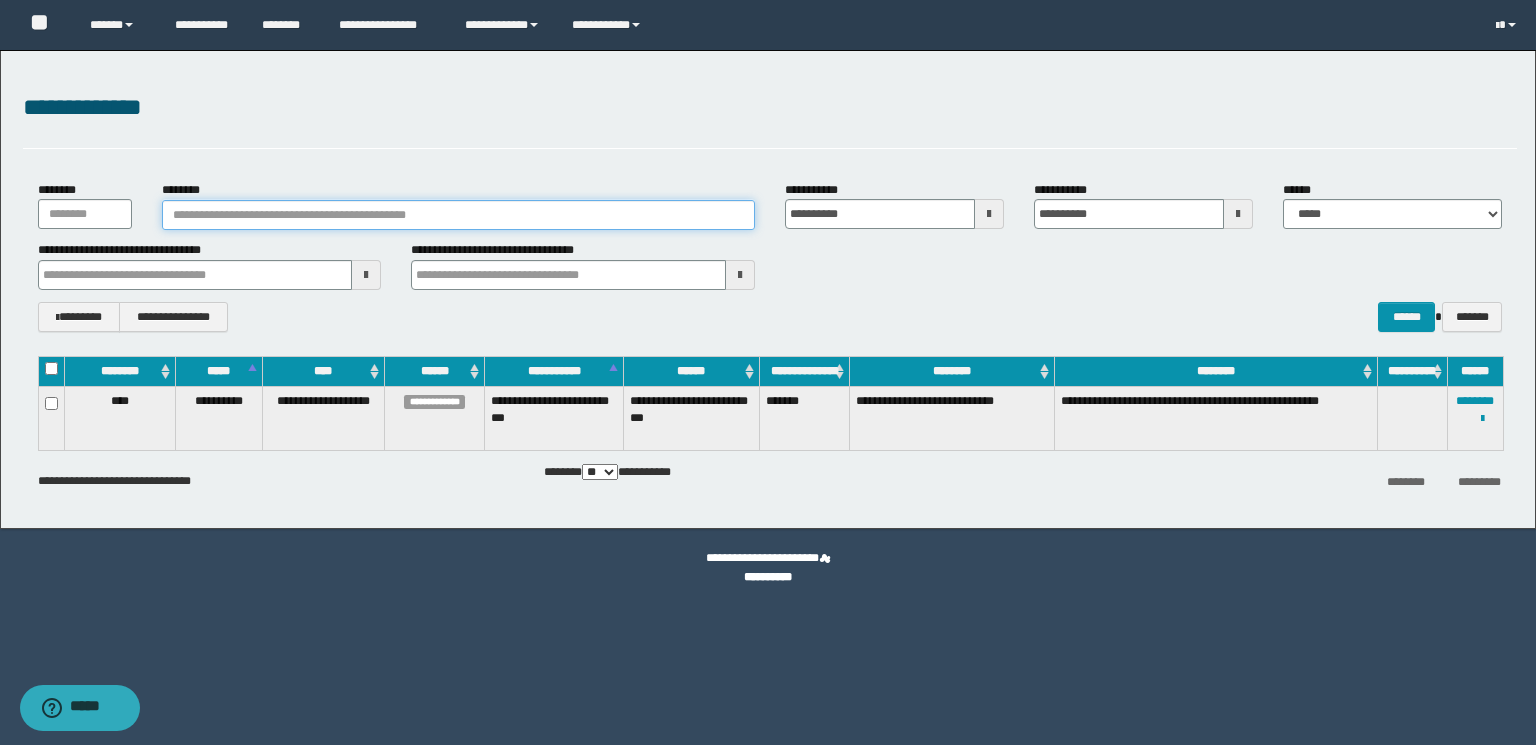 paste on "**********" 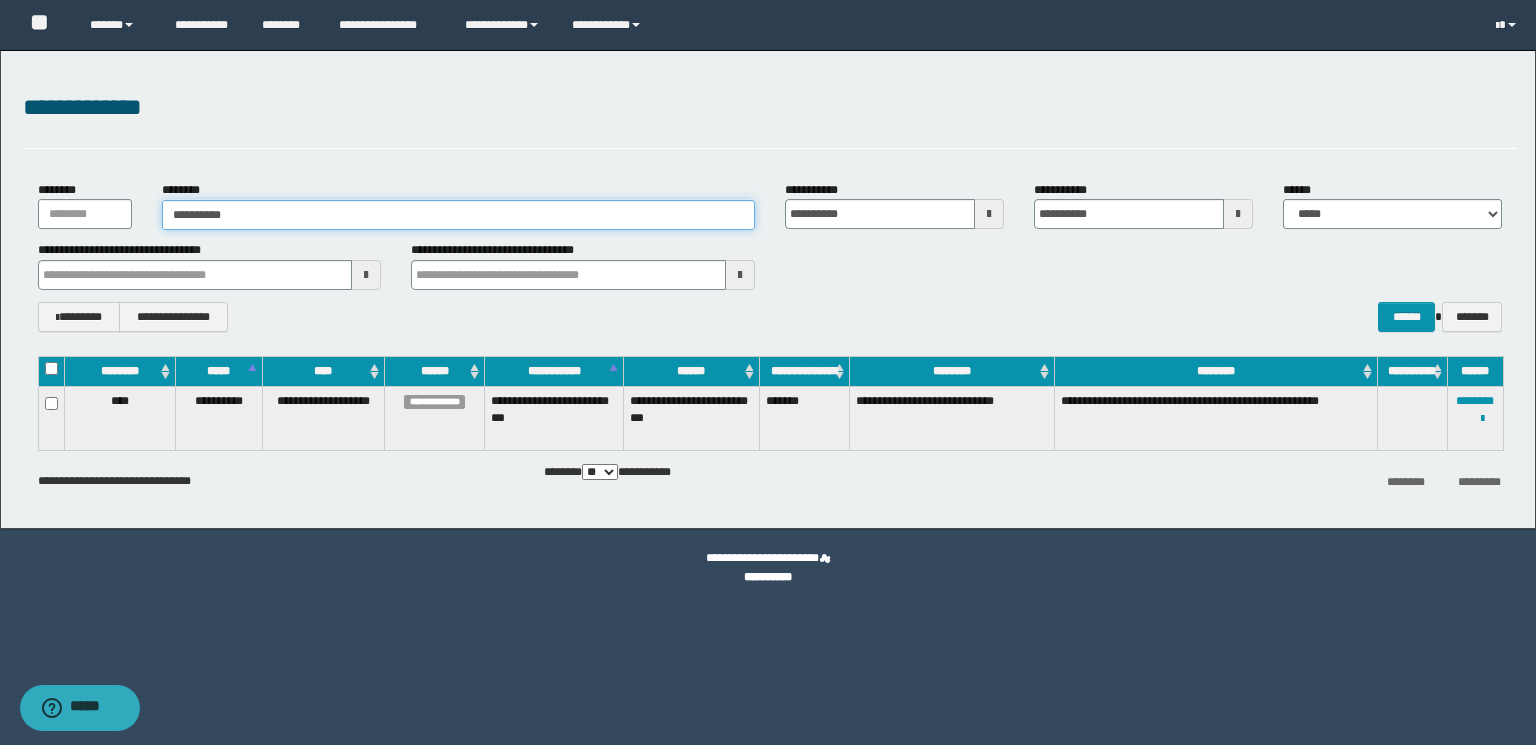 type on "**********" 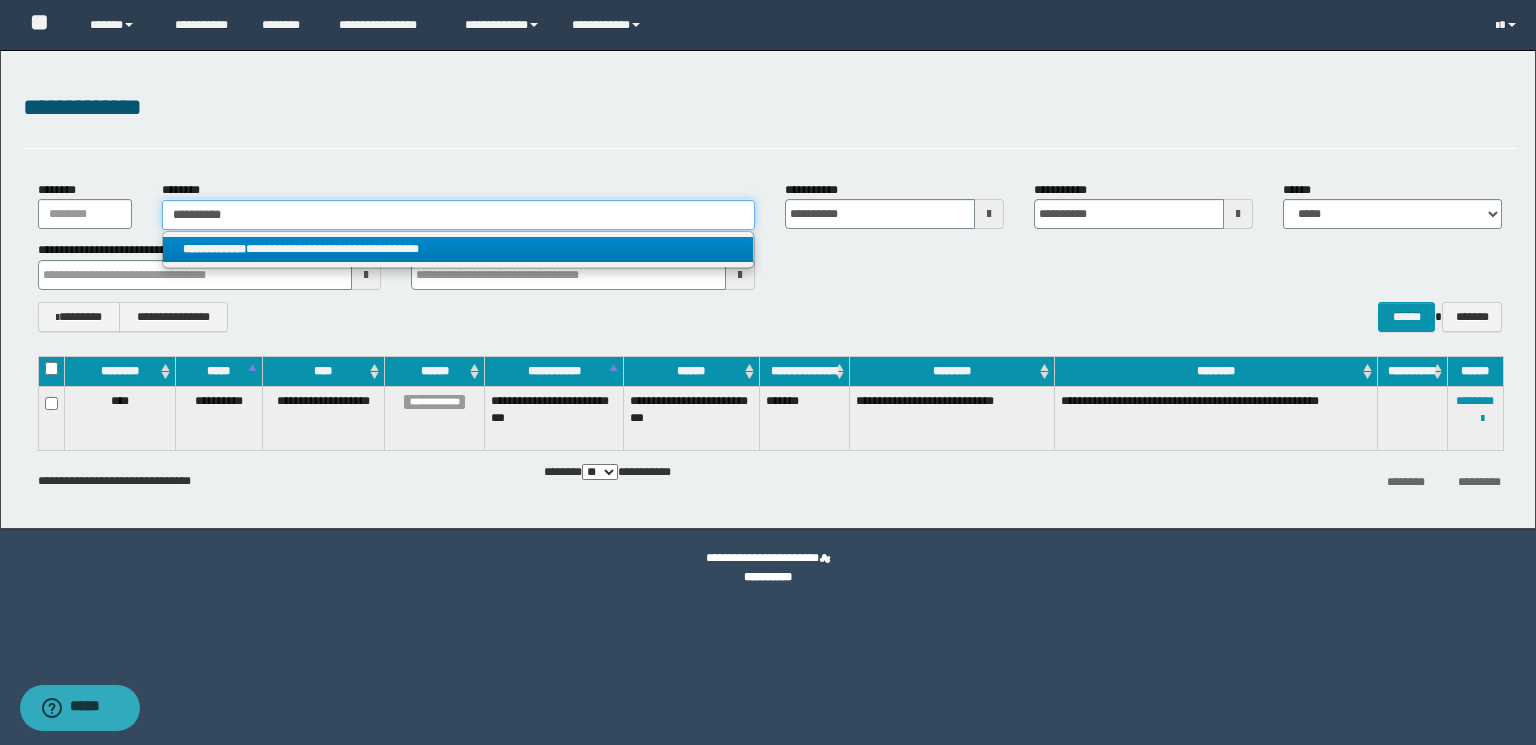 type on "**********" 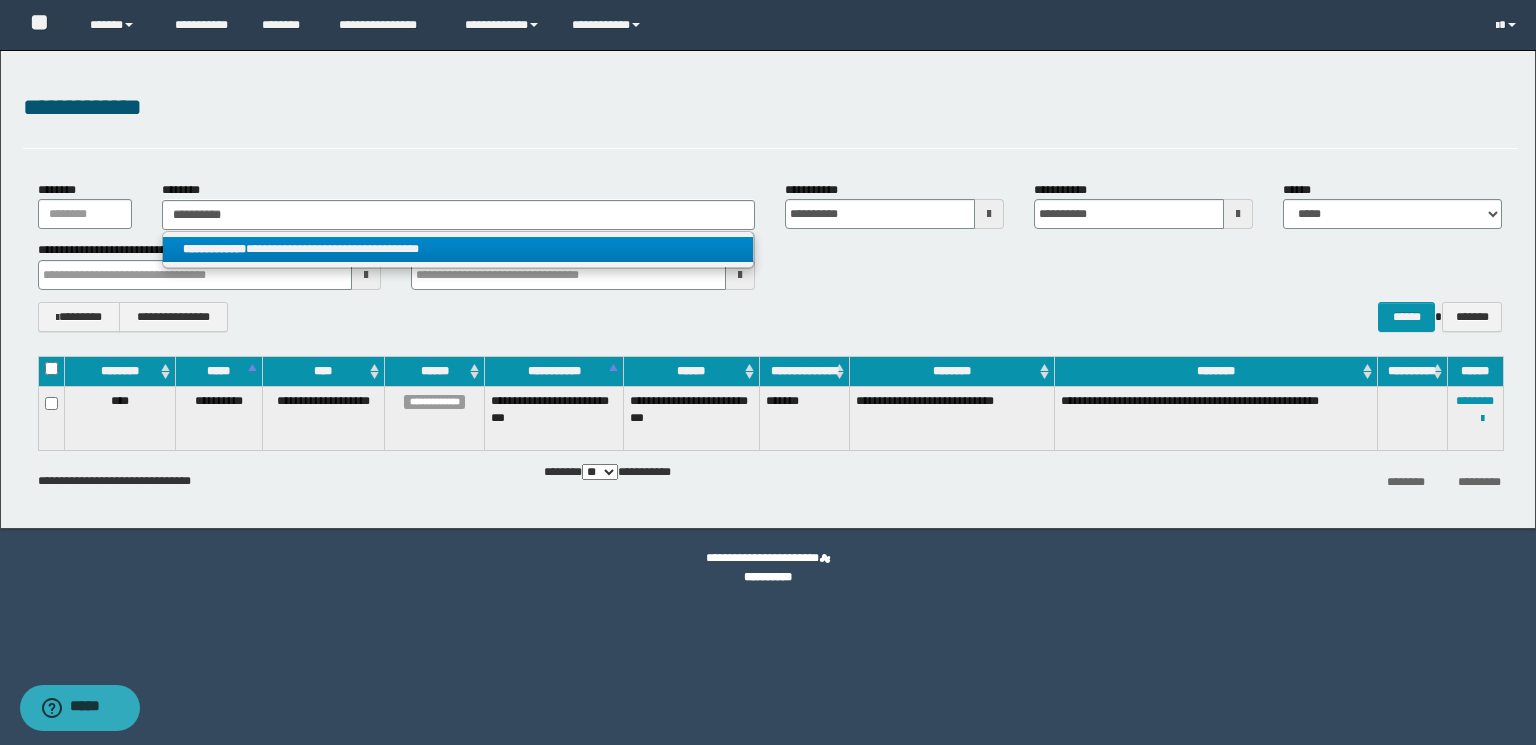 click on "**********" at bounding box center [458, 249] 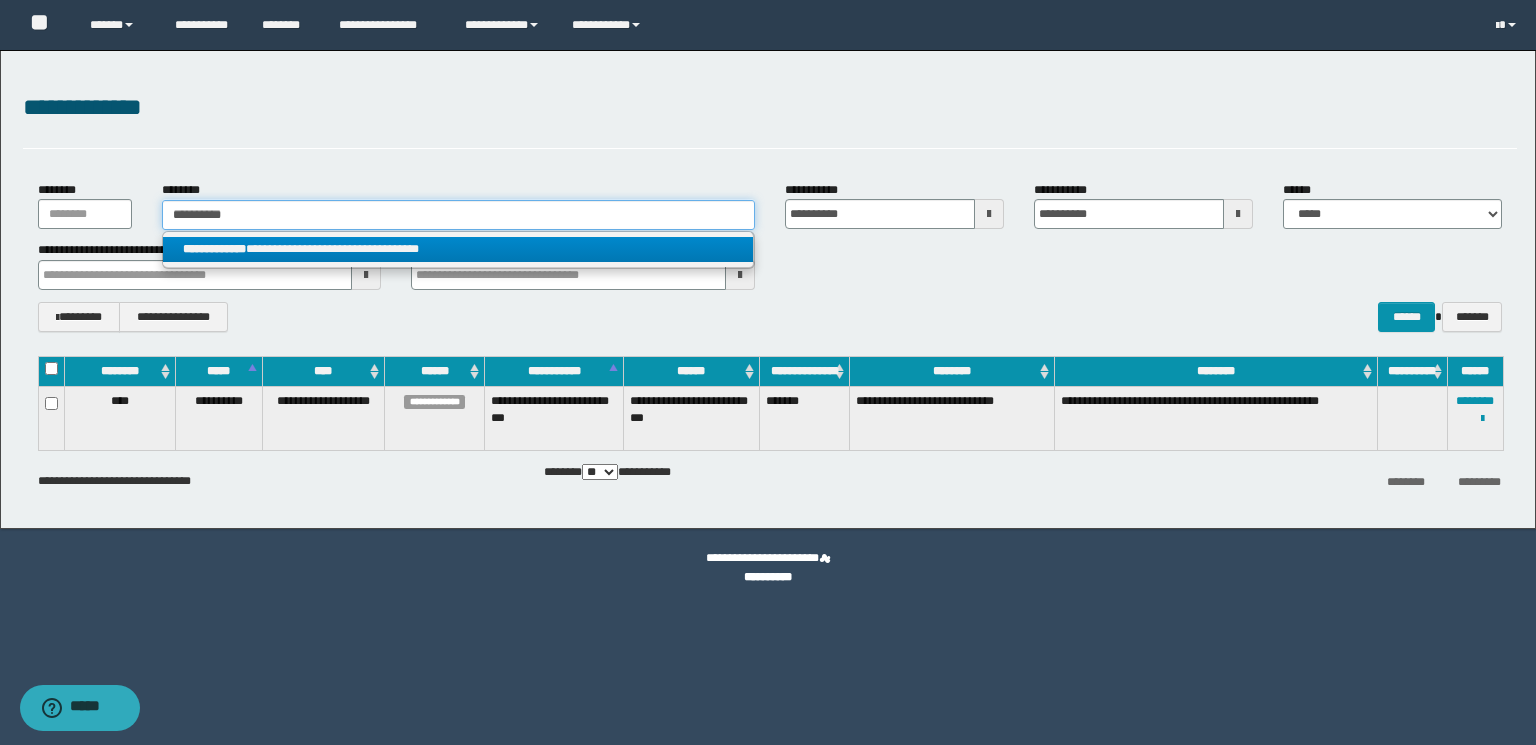 type 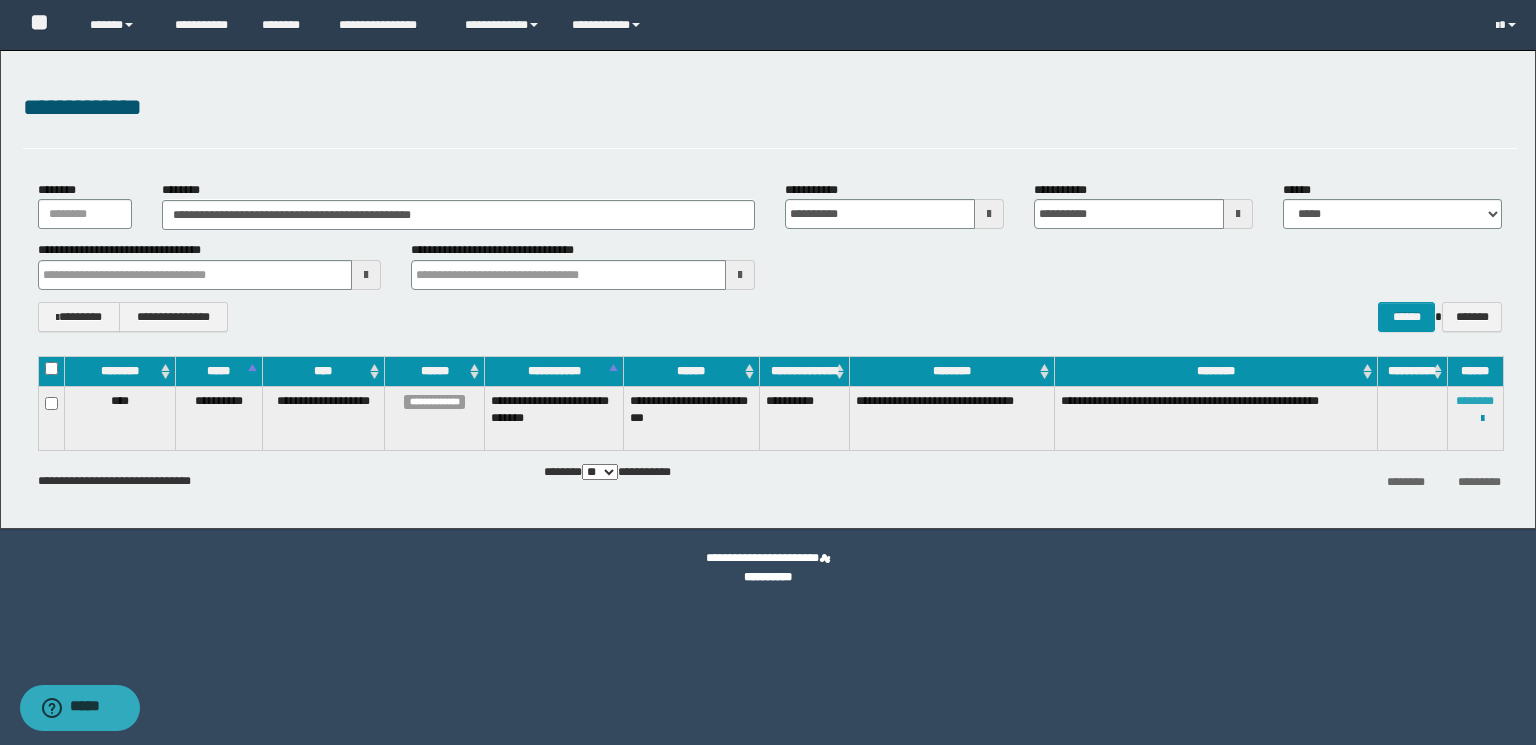 click on "********" at bounding box center [1475, 401] 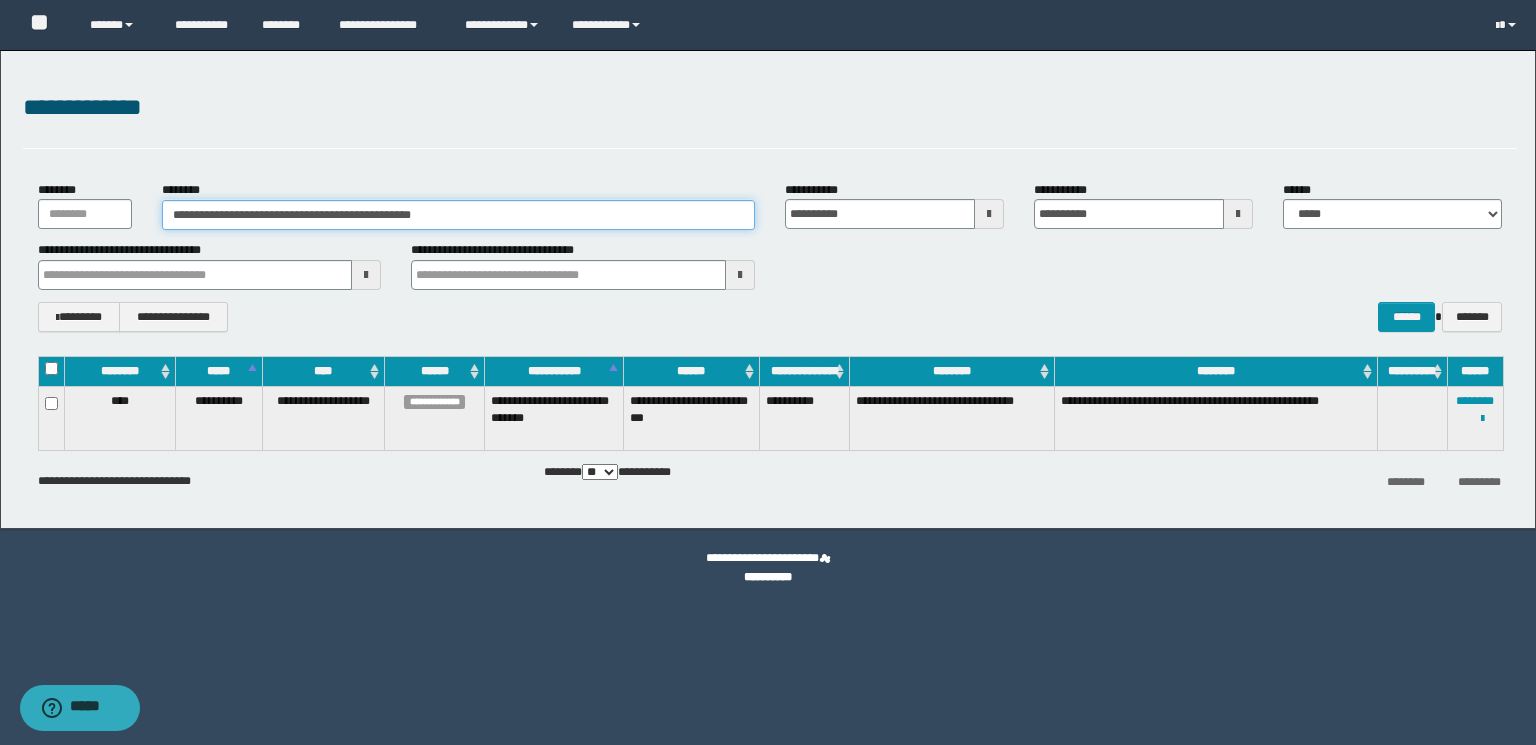 drag, startPoint x: 501, startPoint y: 208, endPoint x: 48, endPoint y: 208, distance: 453 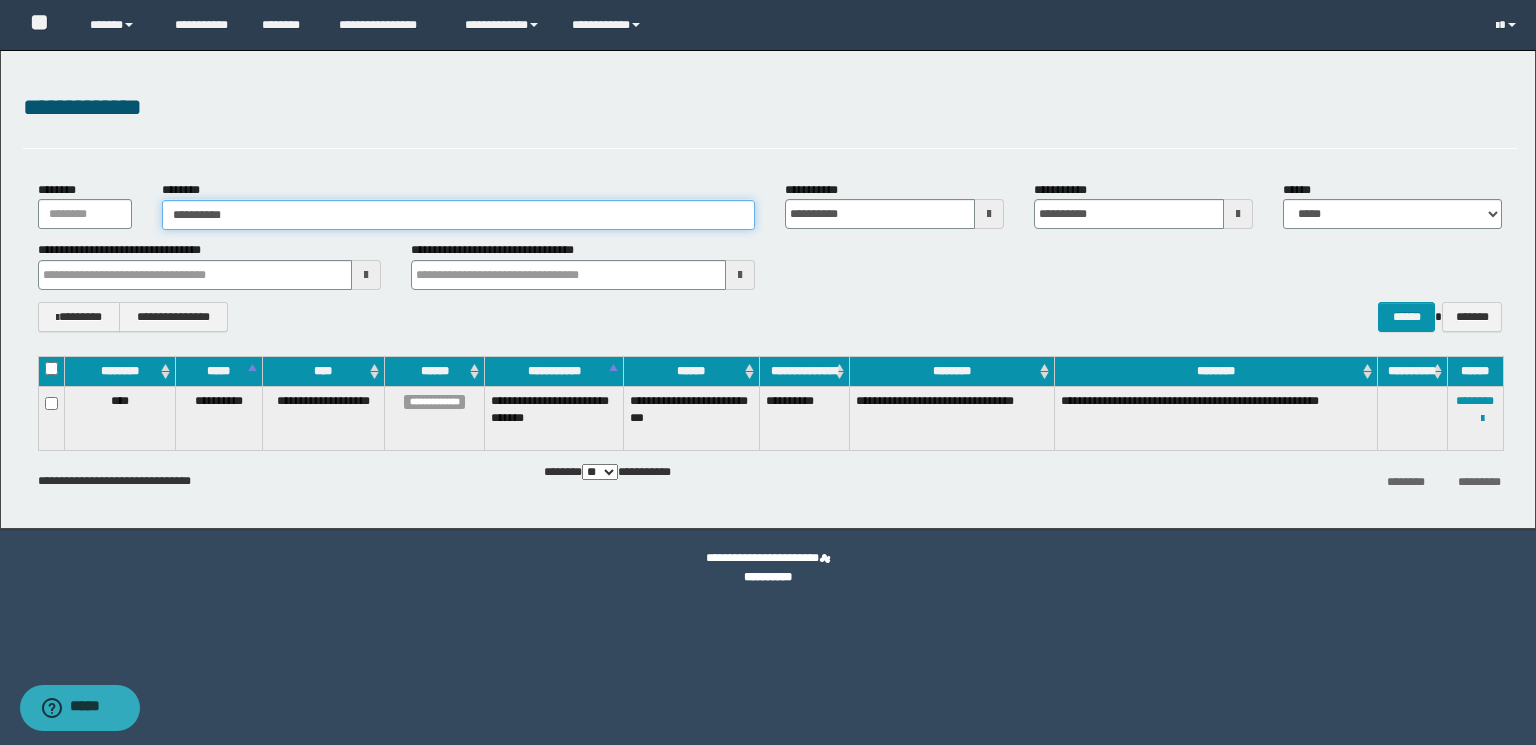 type on "**********" 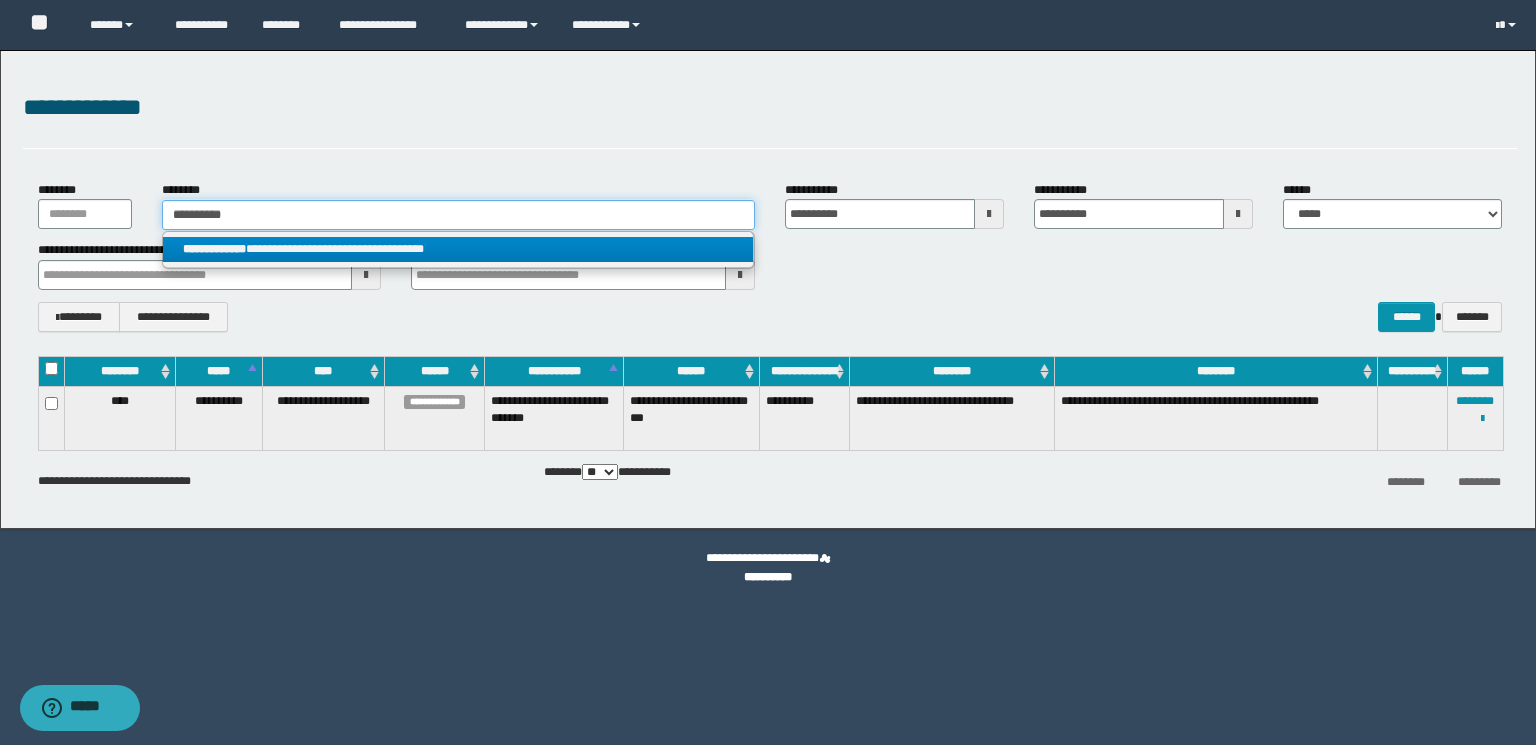 type on "**********" 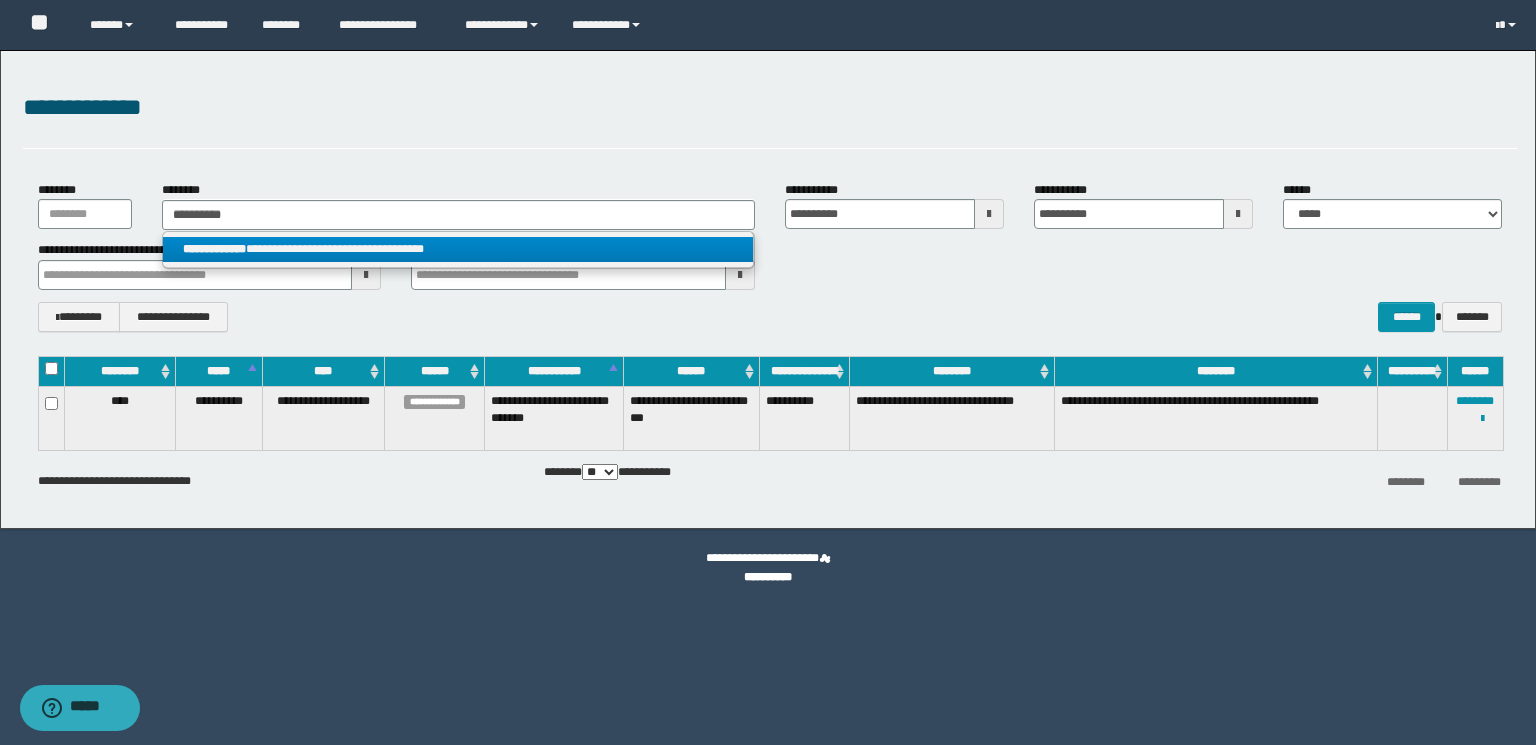 click on "**********" at bounding box center (458, 249) 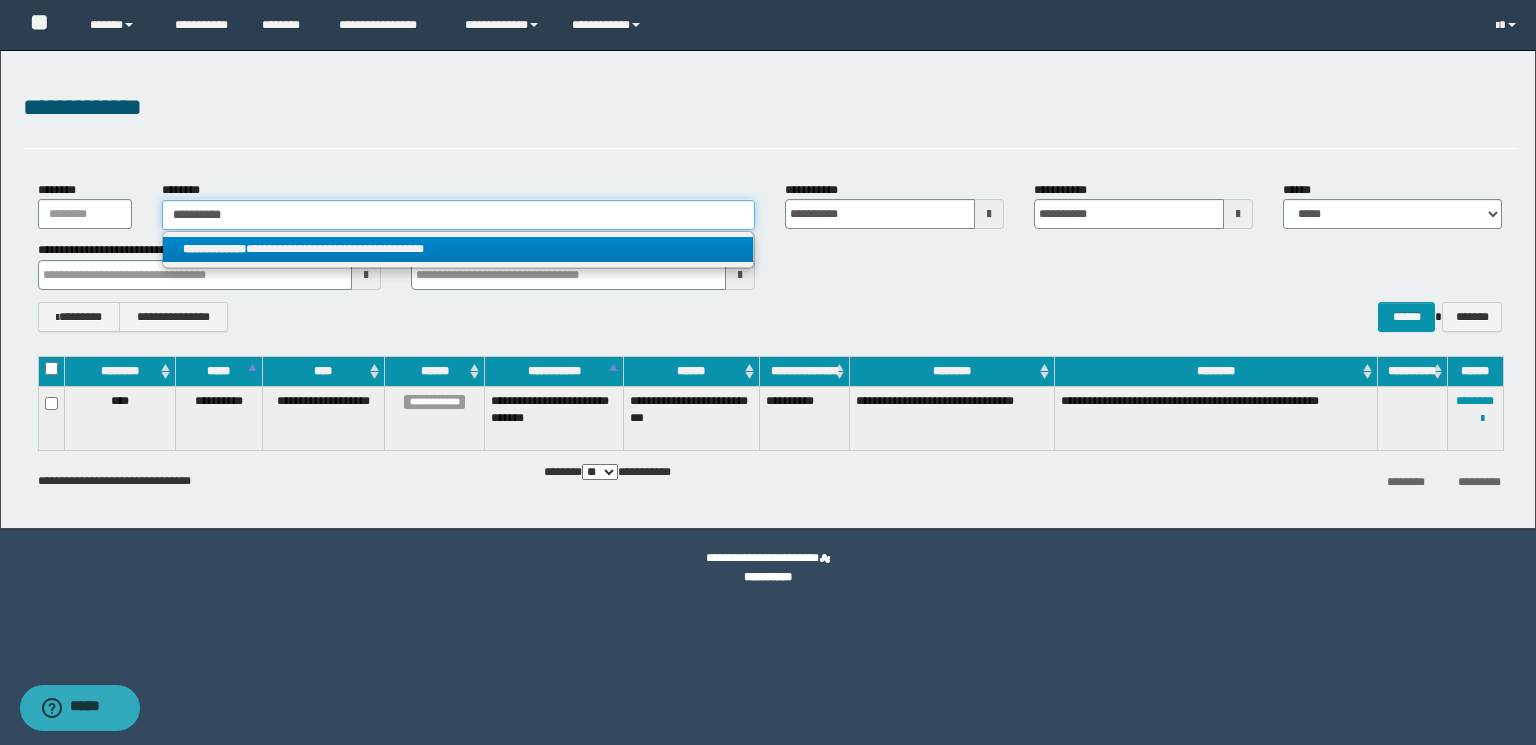 type 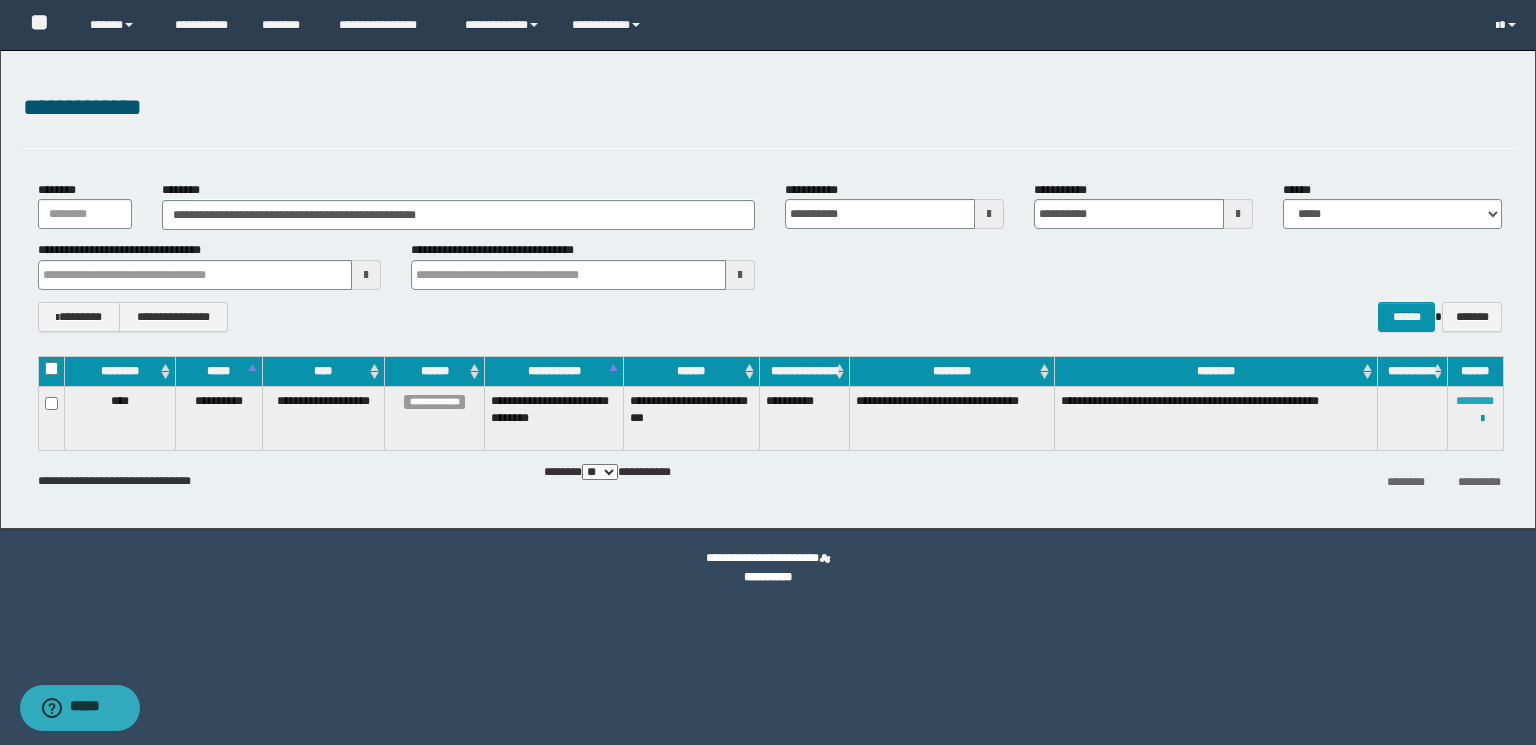 click on "********" at bounding box center [1475, 401] 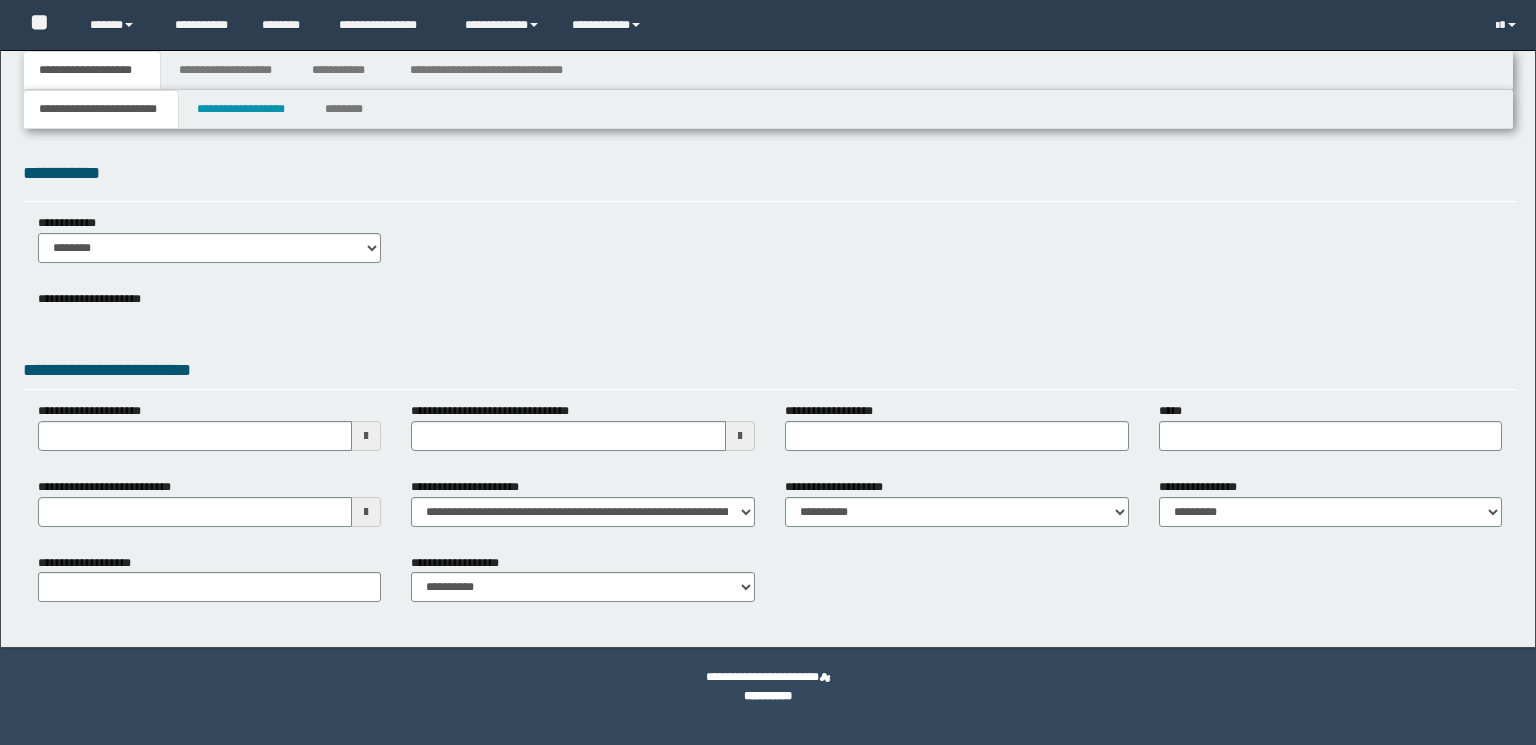 scroll, scrollTop: 0, scrollLeft: 0, axis: both 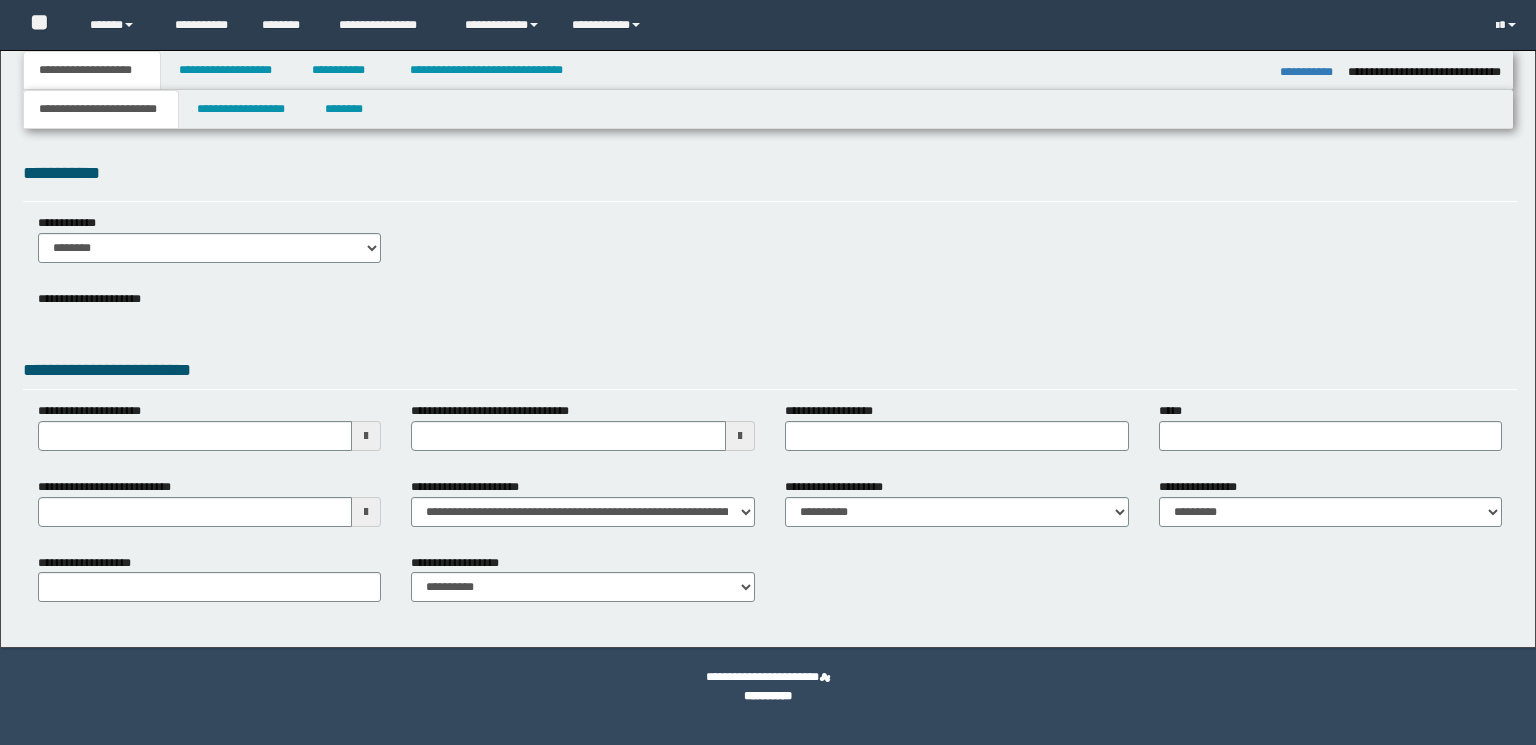 type on "**********" 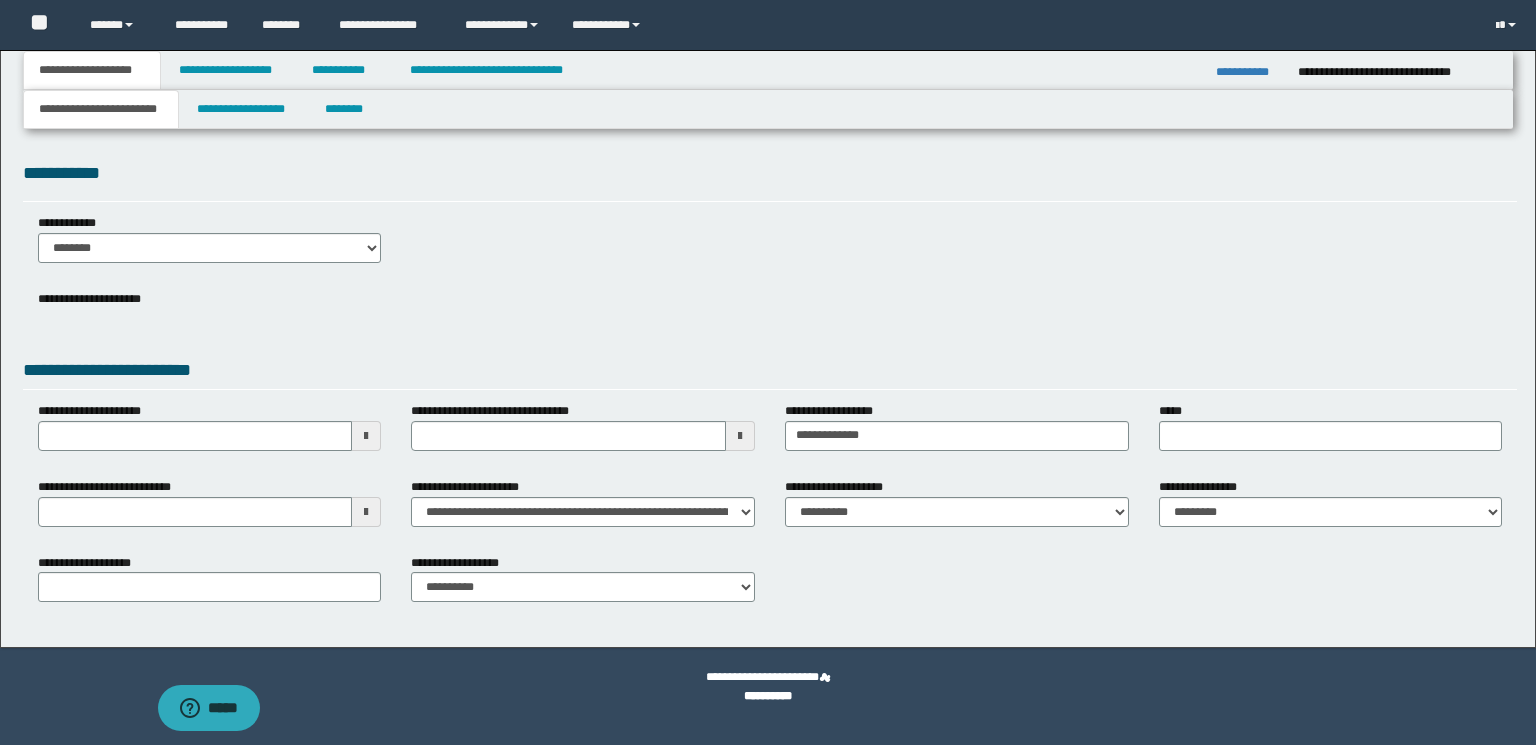 scroll, scrollTop: 0, scrollLeft: 0, axis: both 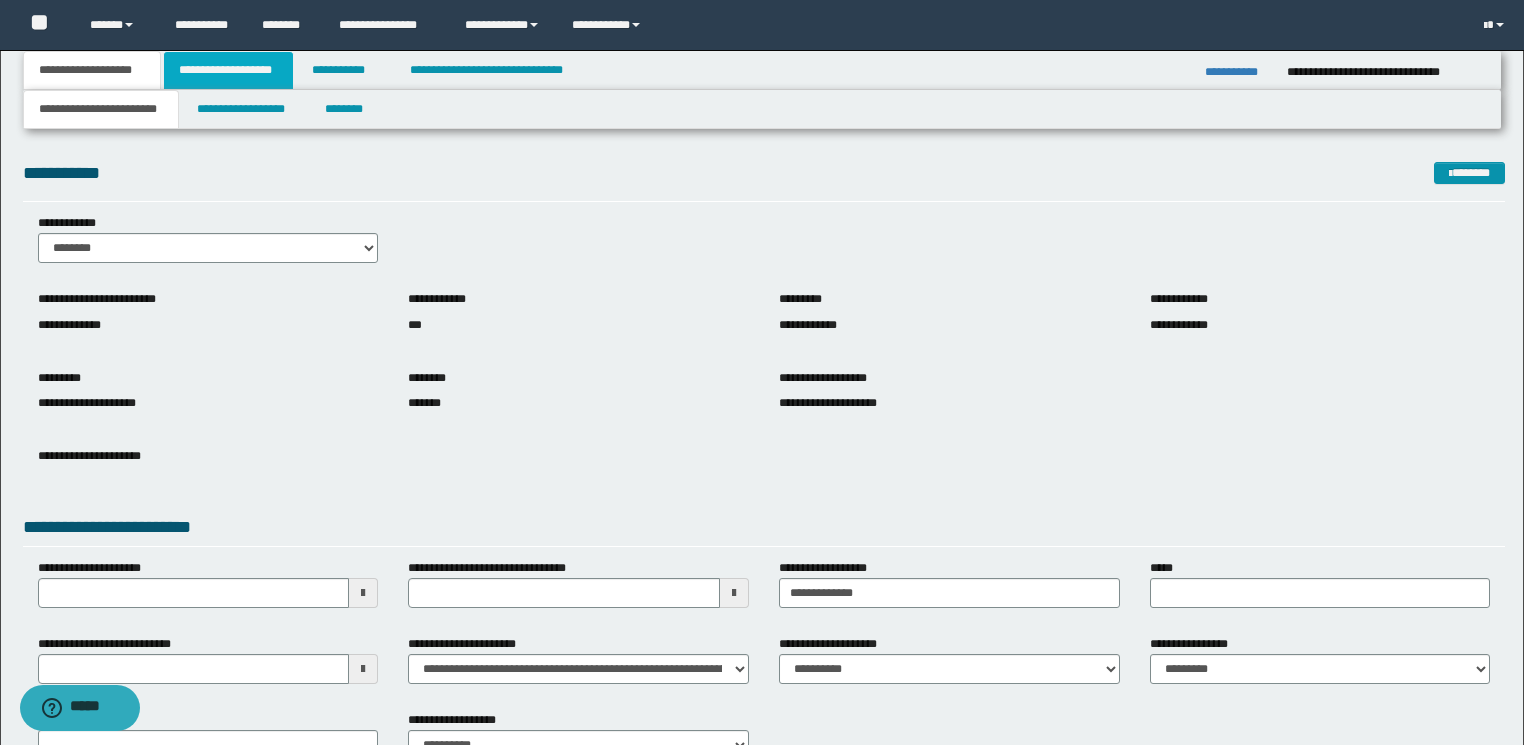 click on "**********" at bounding box center [228, 70] 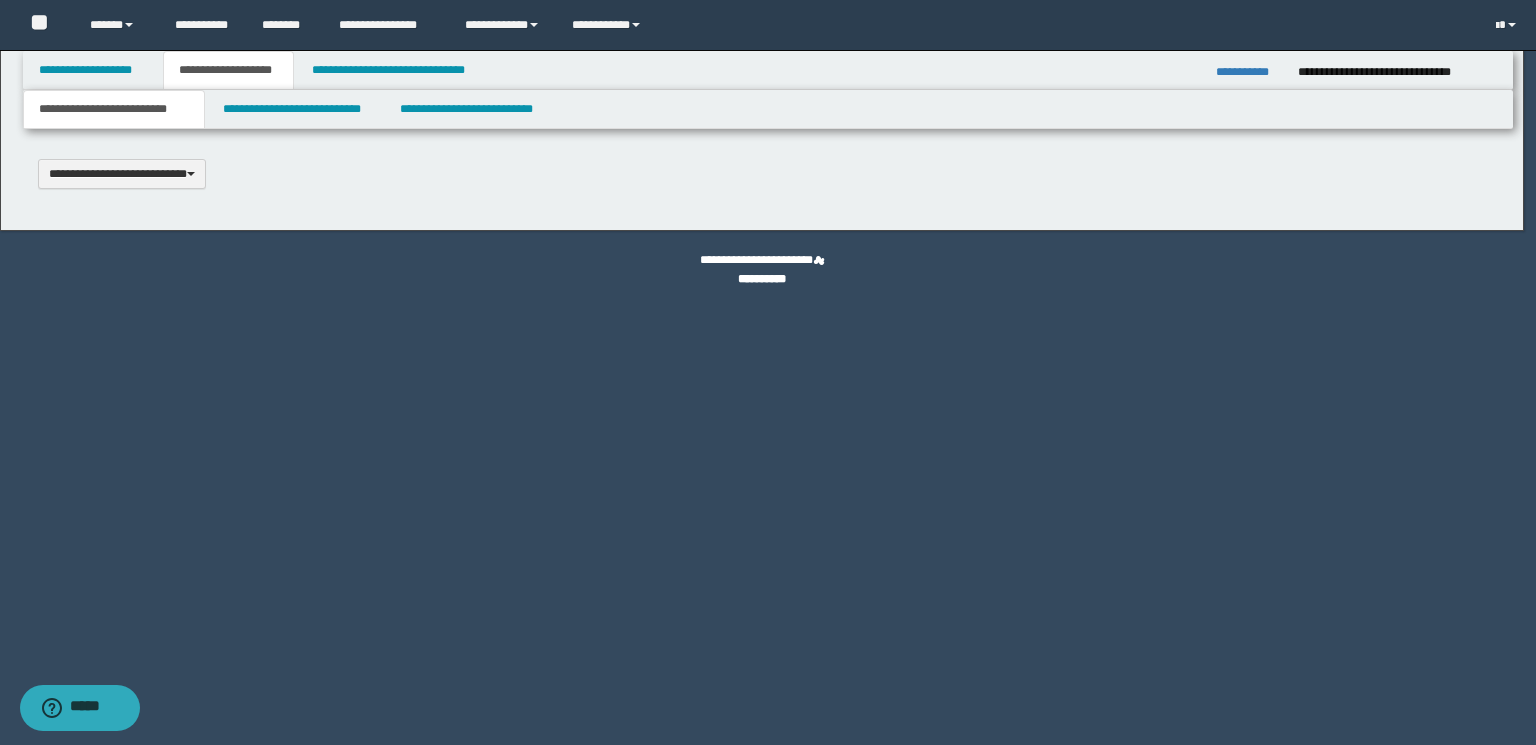 scroll, scrollTop: 0, scrollLeft: 0, axis: both 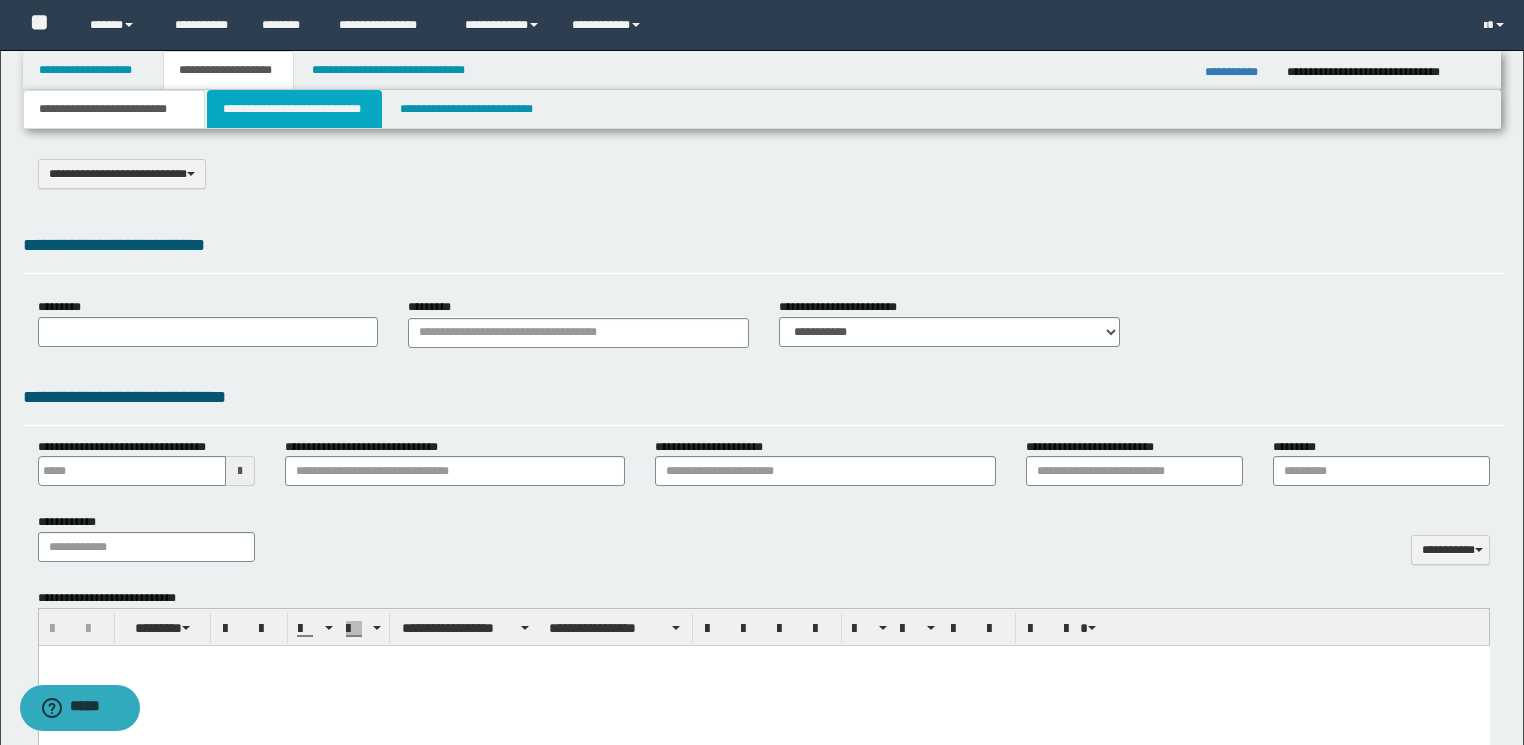 click on "**********" at bounding box center (294, 109) 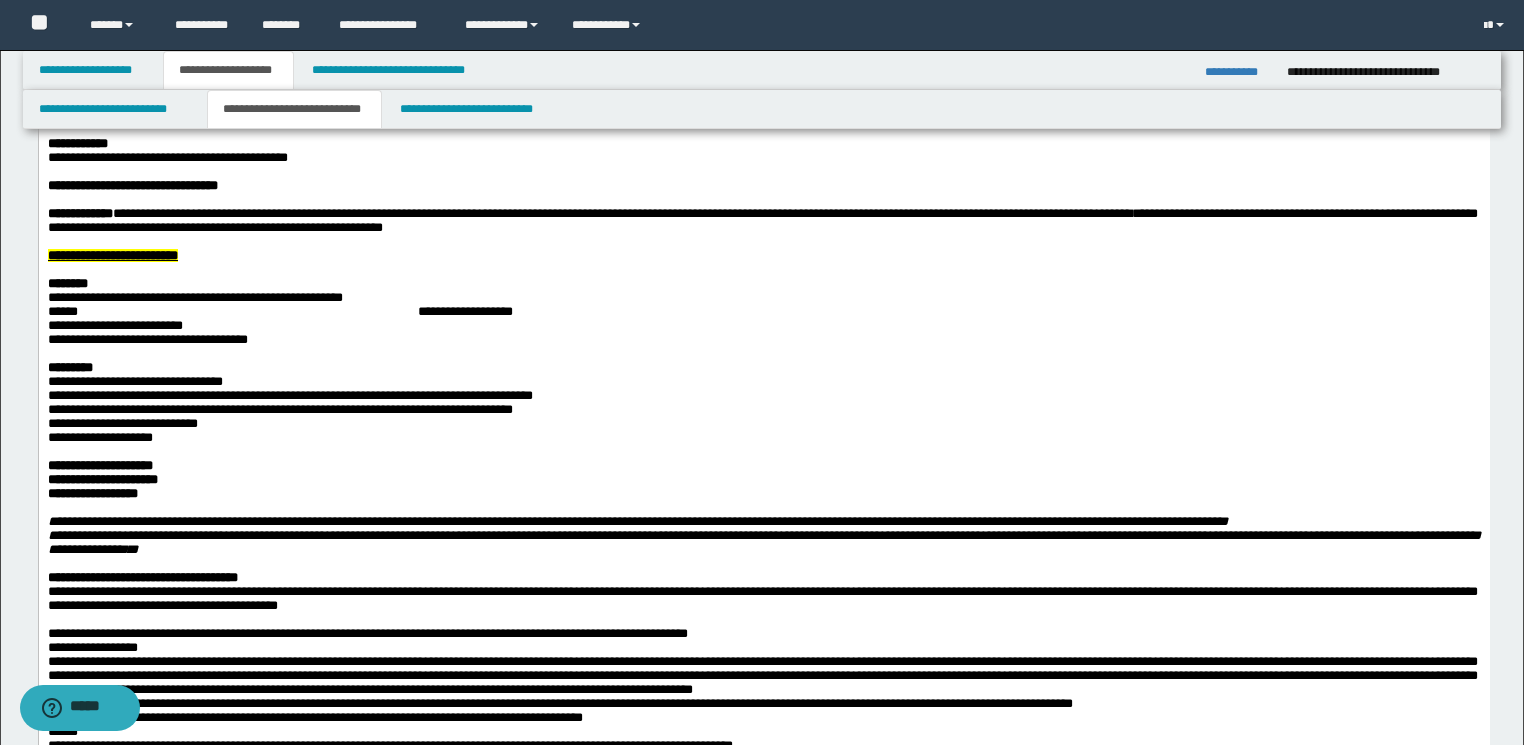 scroll, scrollTop: 240, scrollLeft: 0, axis: vertical 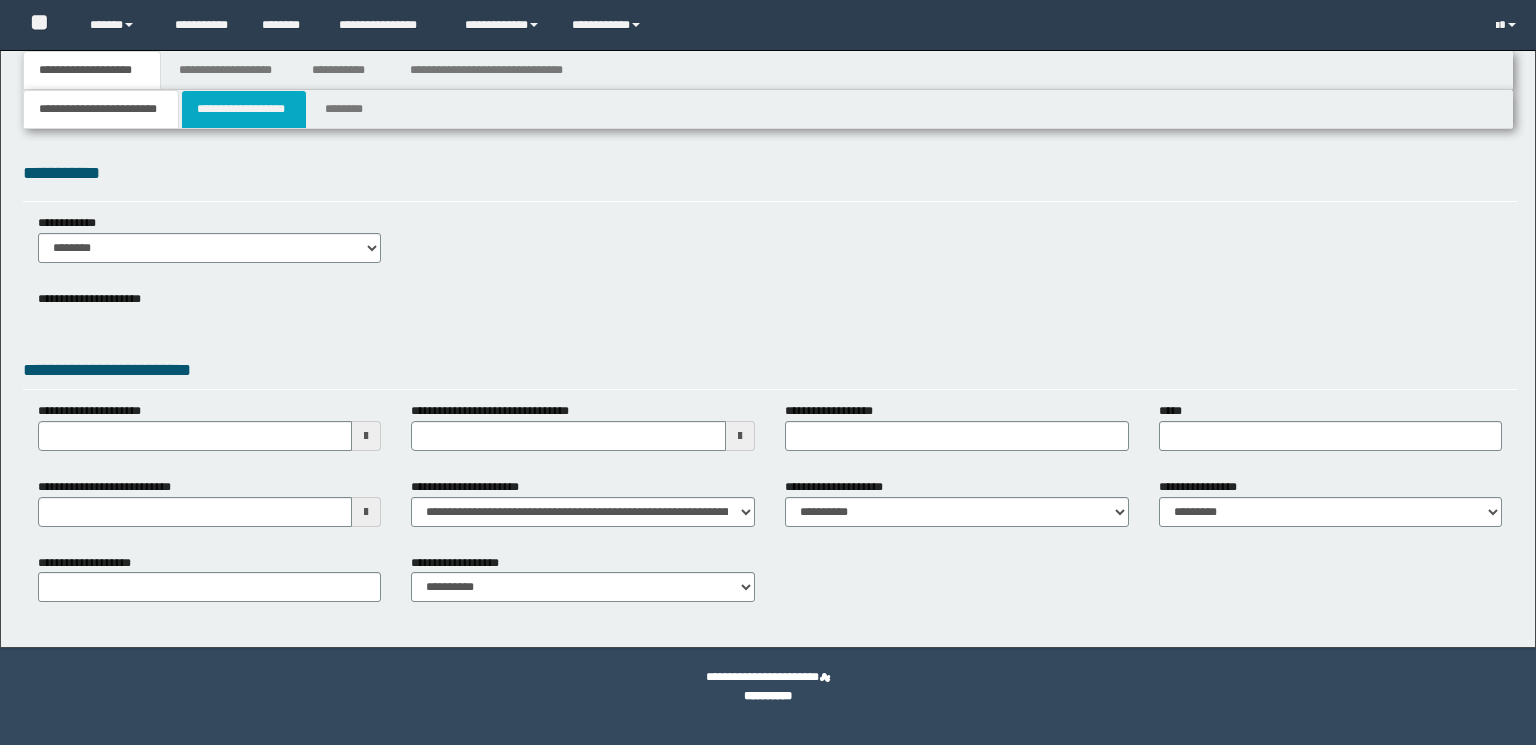 type 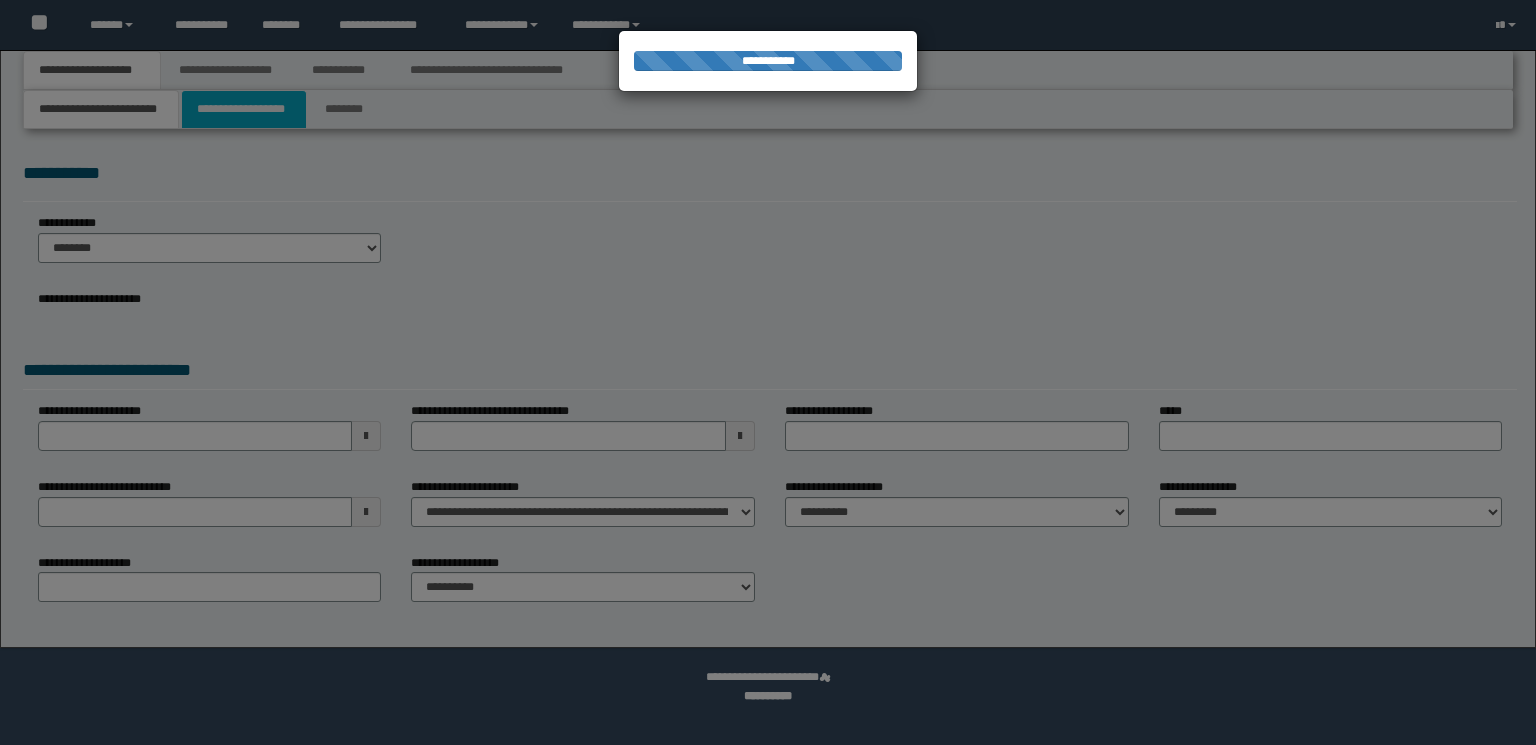 scroll, scrollTop: 0, scrollLeft: 0, axis: both 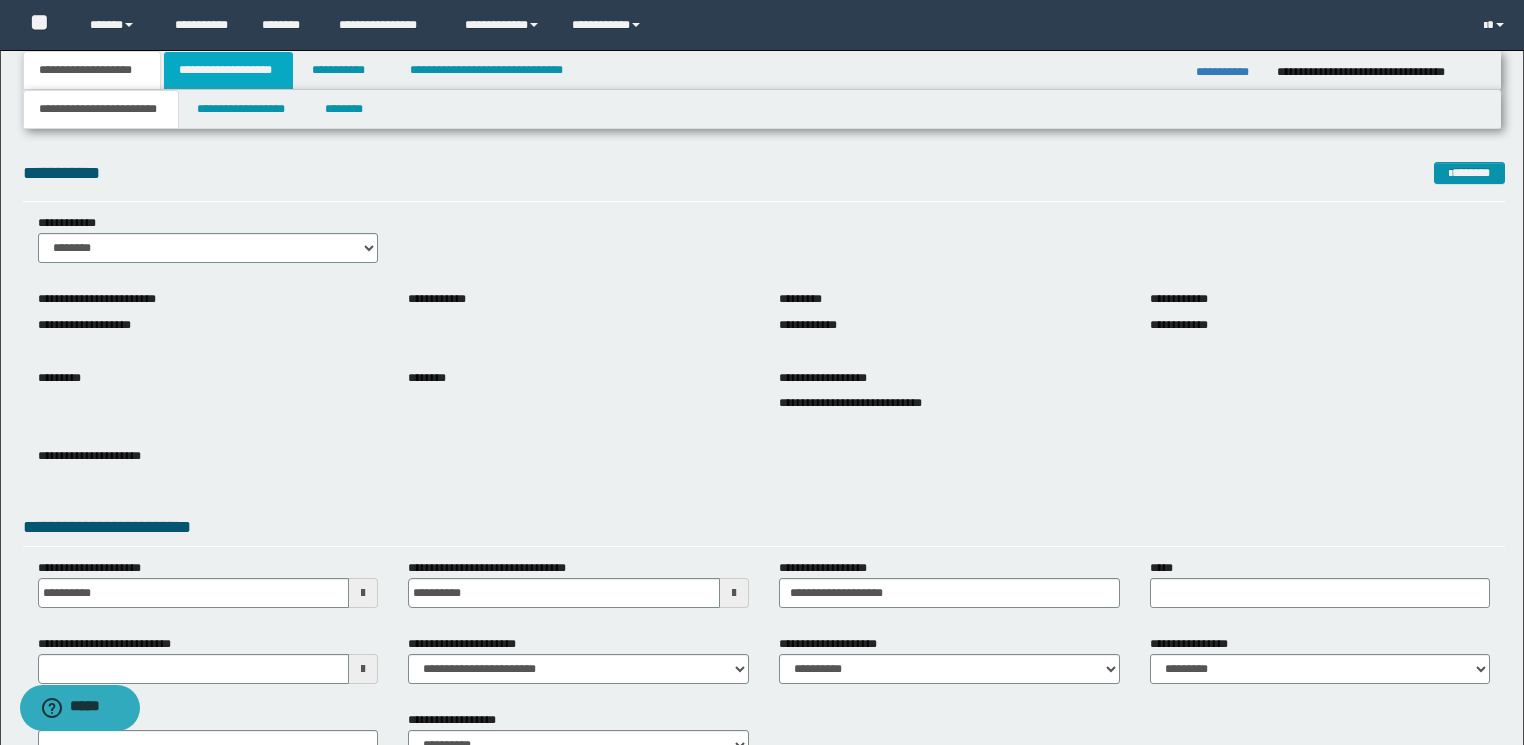 click on "**********" at bounding box center [228, 70] 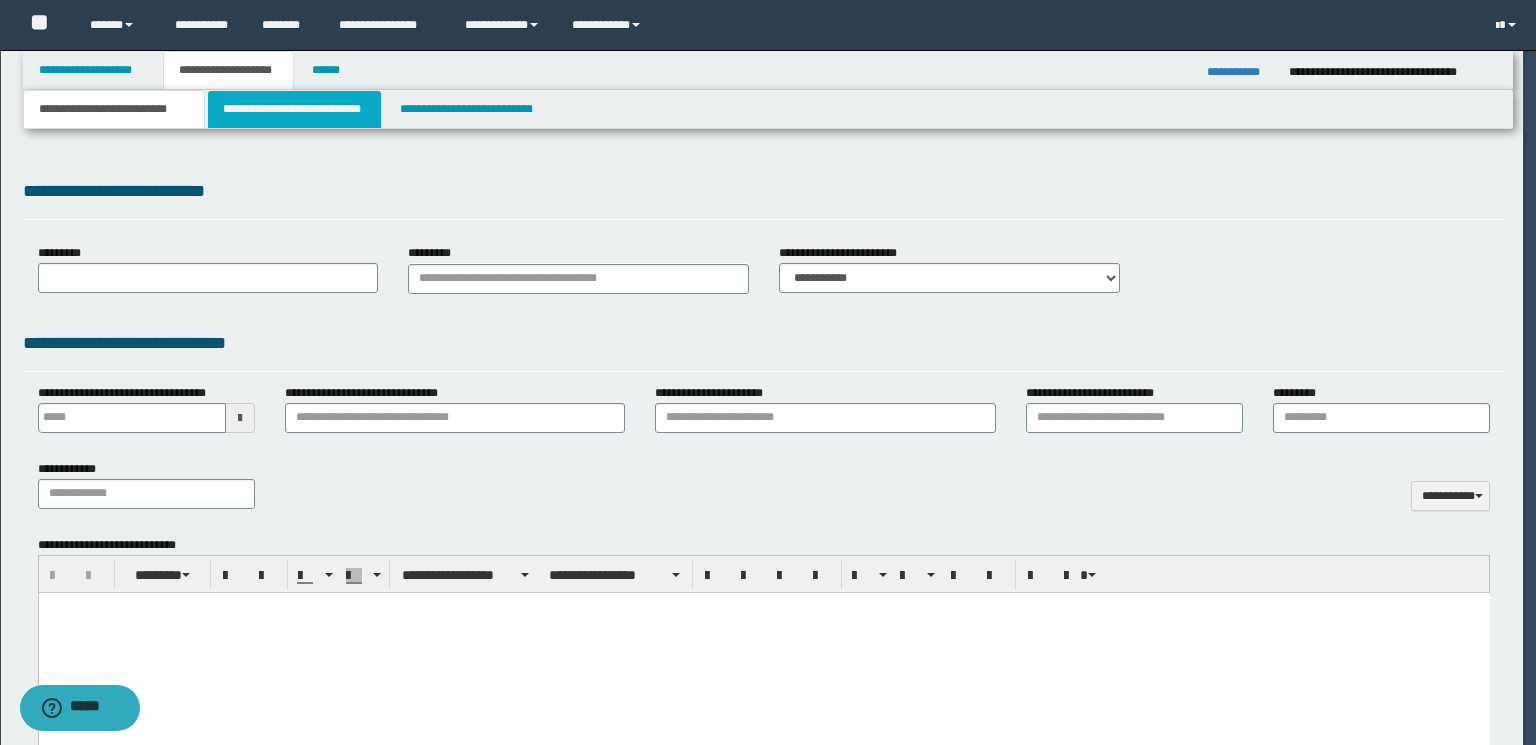 type 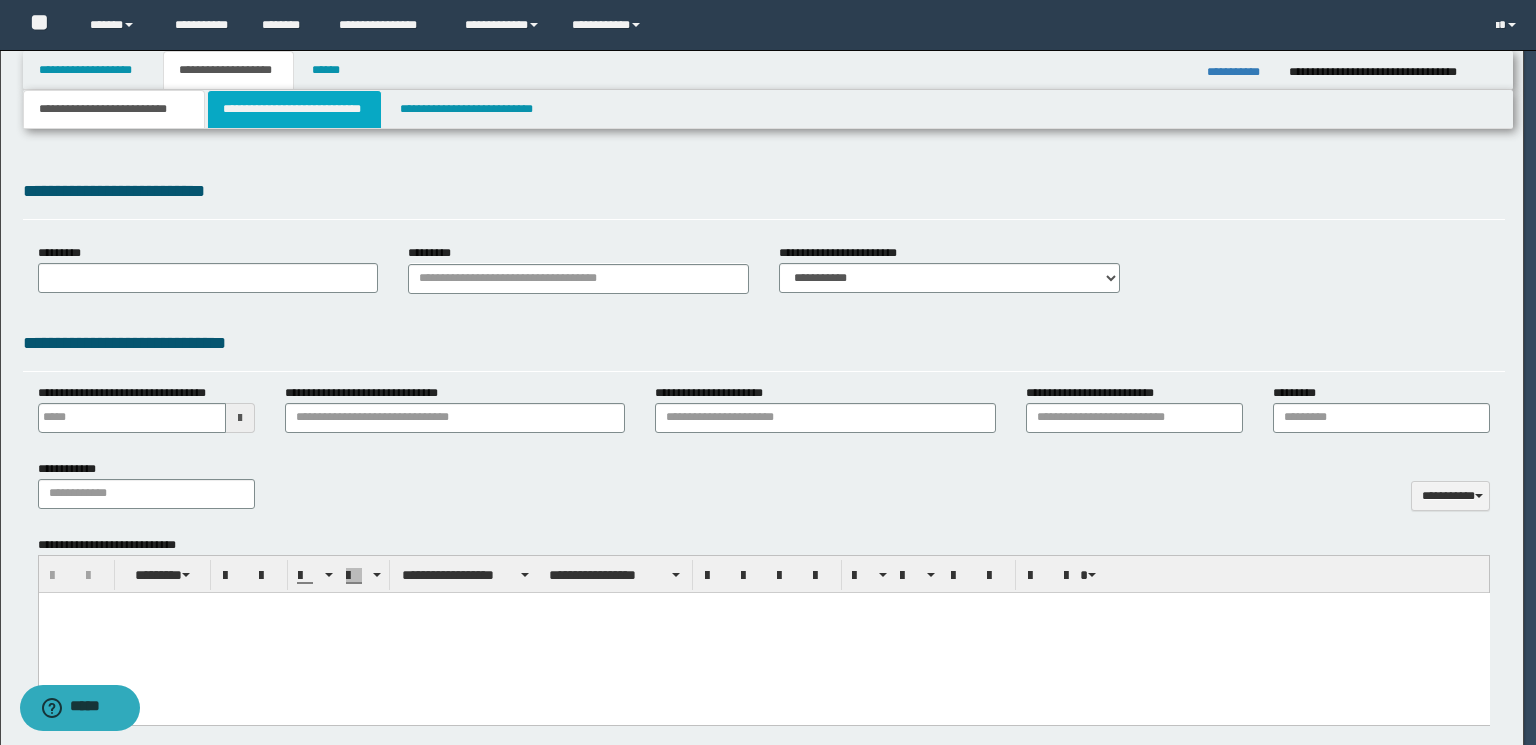 click on "**********" at bounding box center (294, 109) 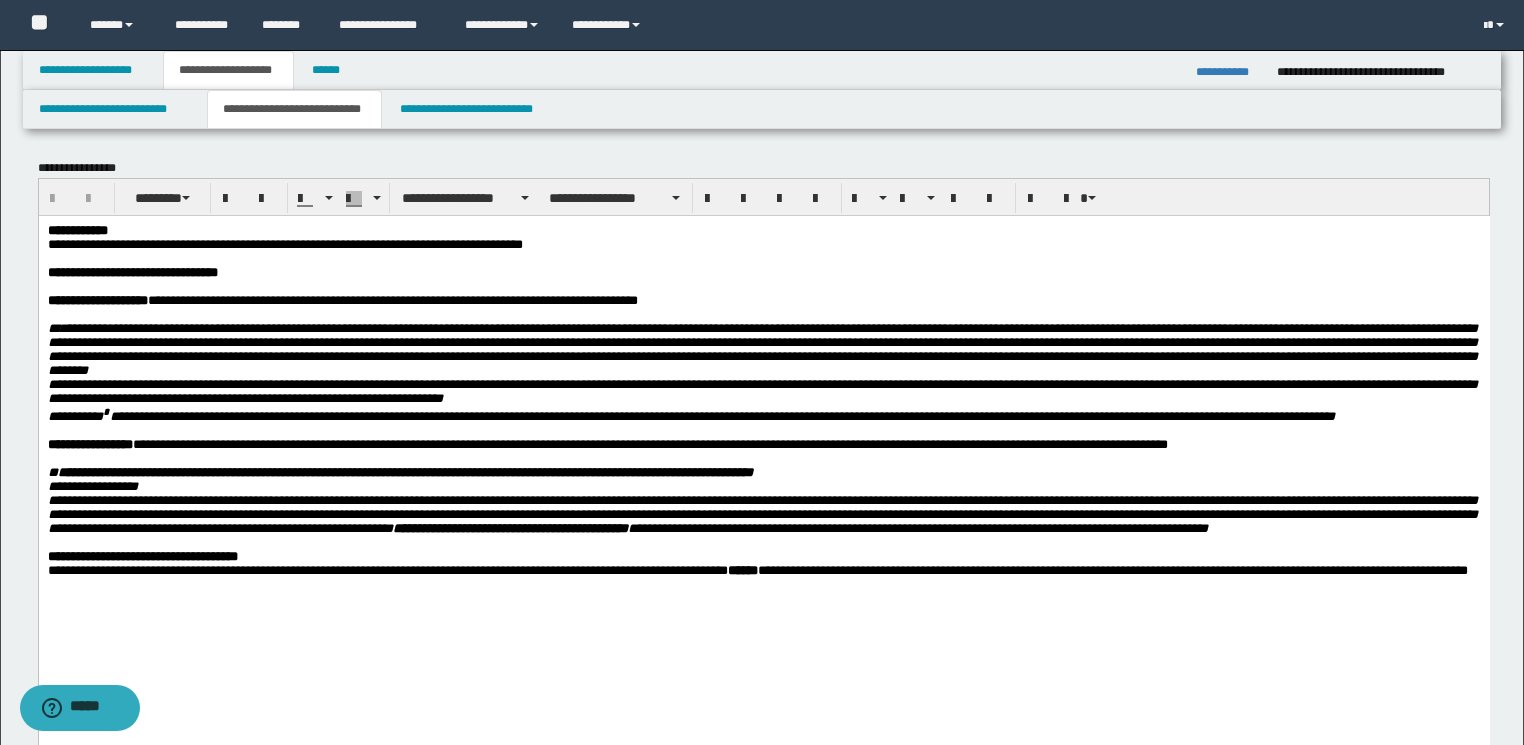 scroll, scrollTop: 320, scrollLeft: 0, axis: vertical 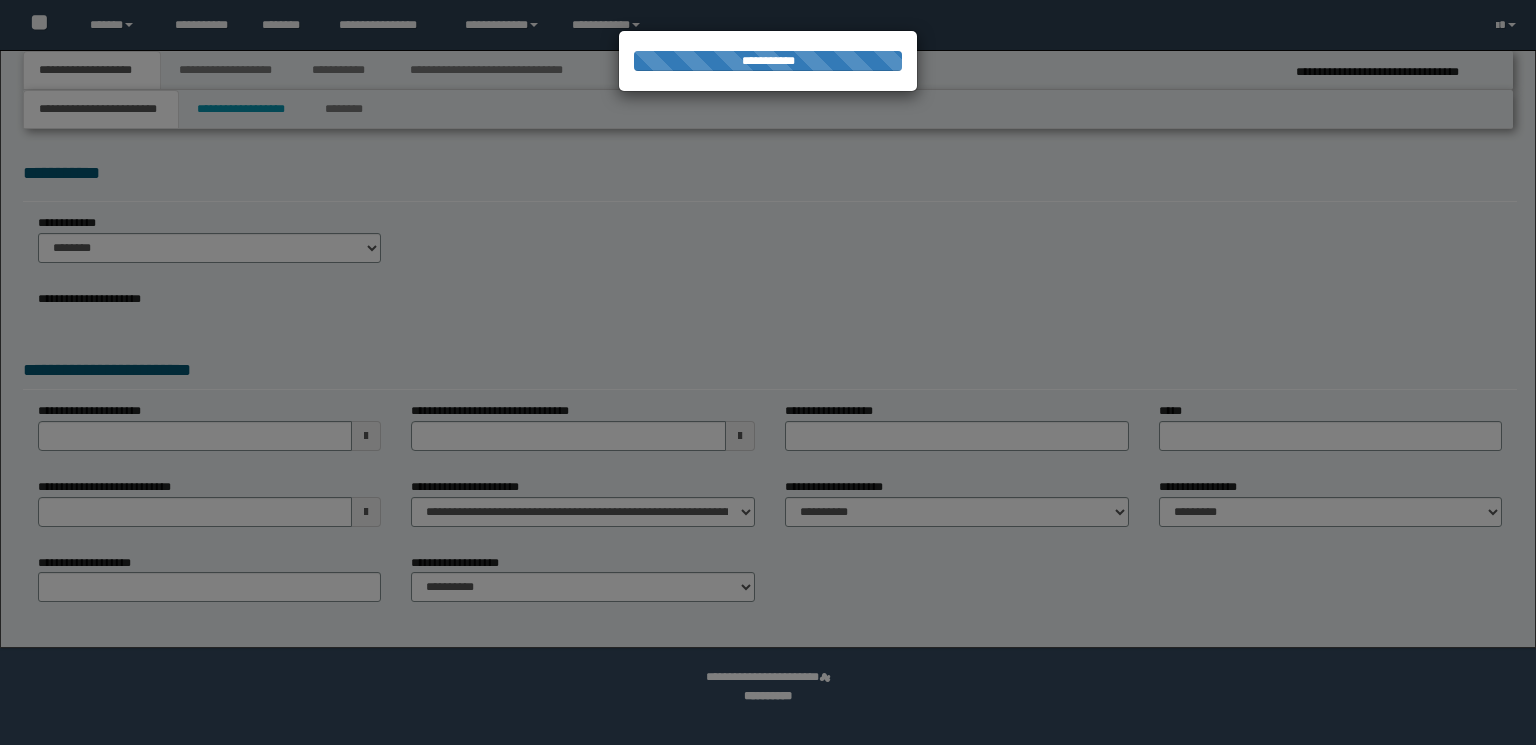 type on "**********" 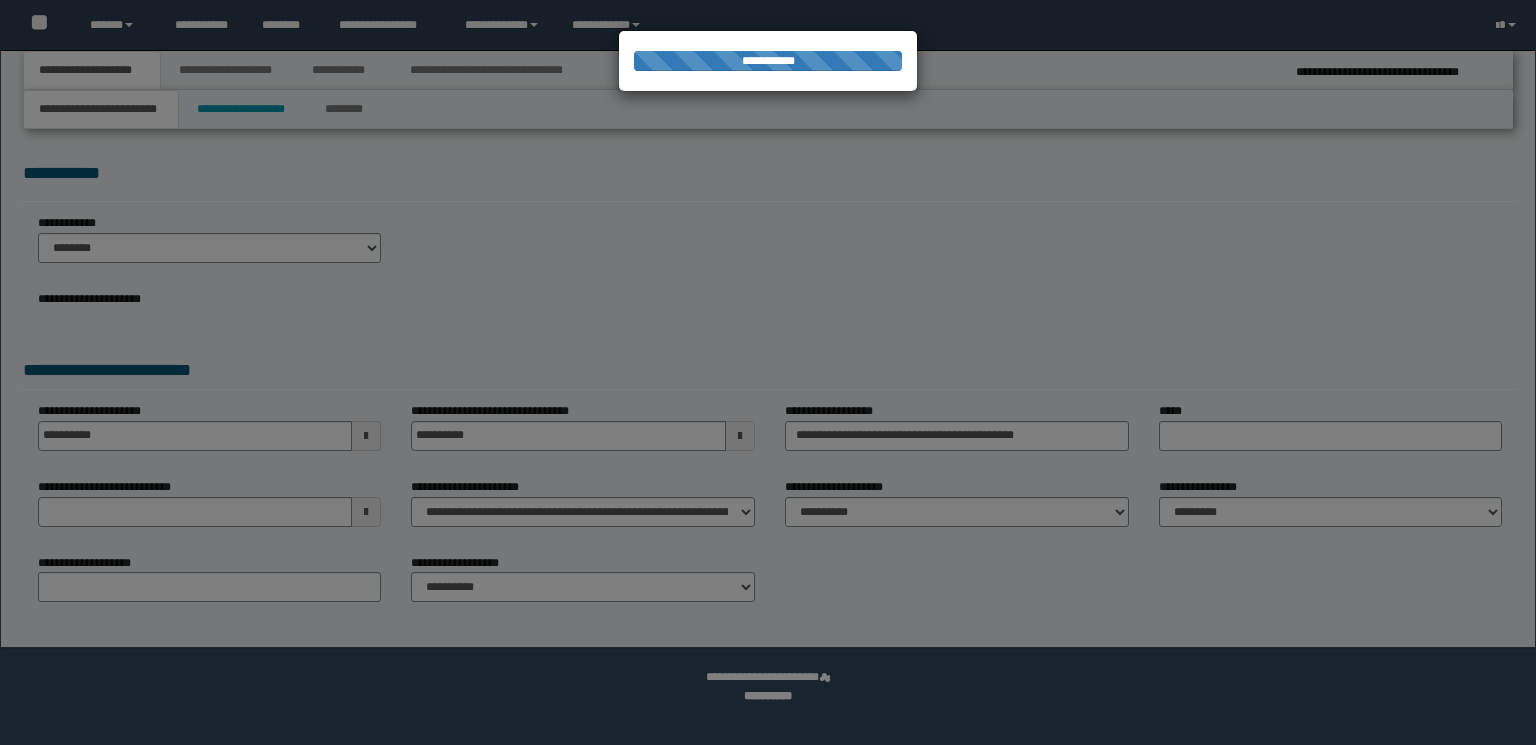 scroll, scrollTop: 0, scrollLeft: 0, axis: both 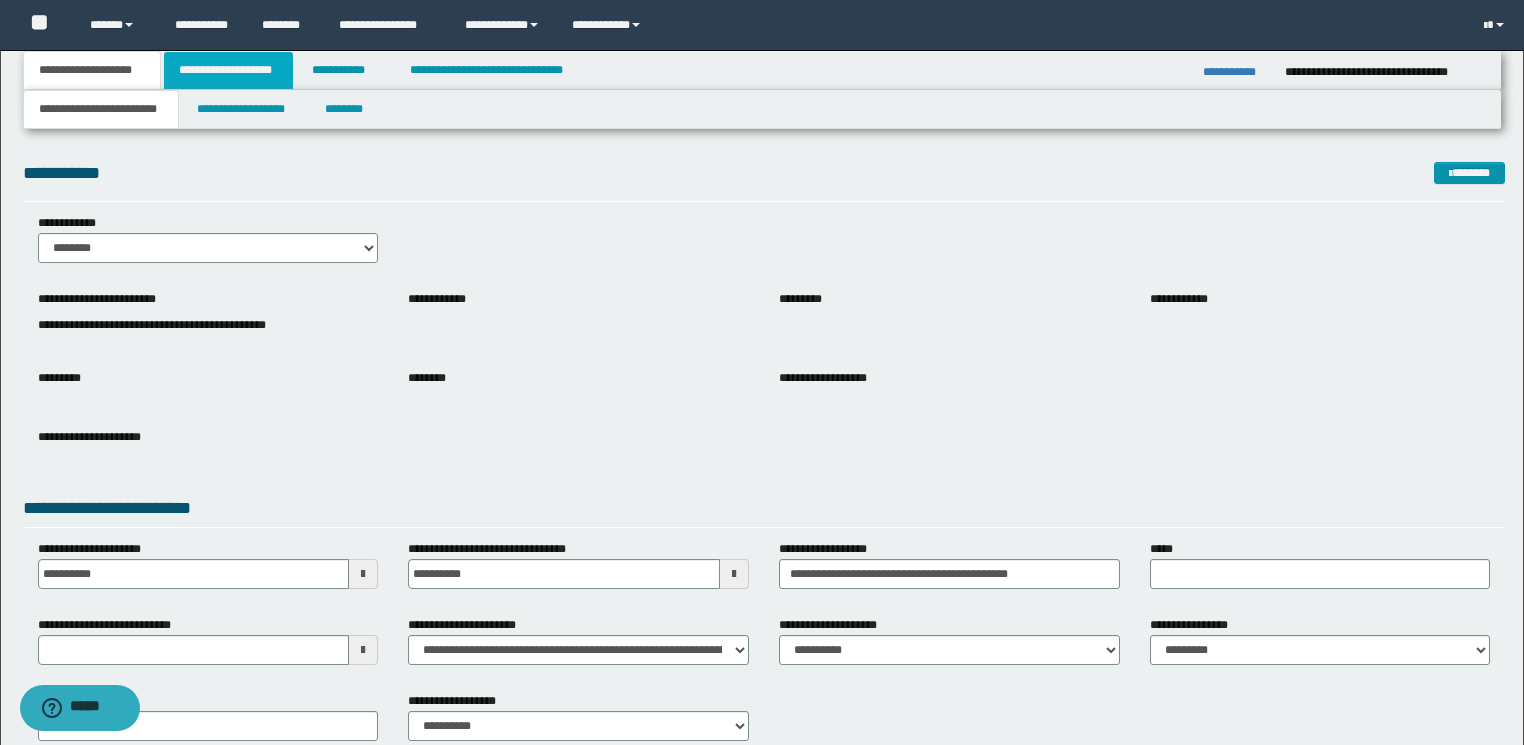 click on "**********" at bounding box center [228, 70] 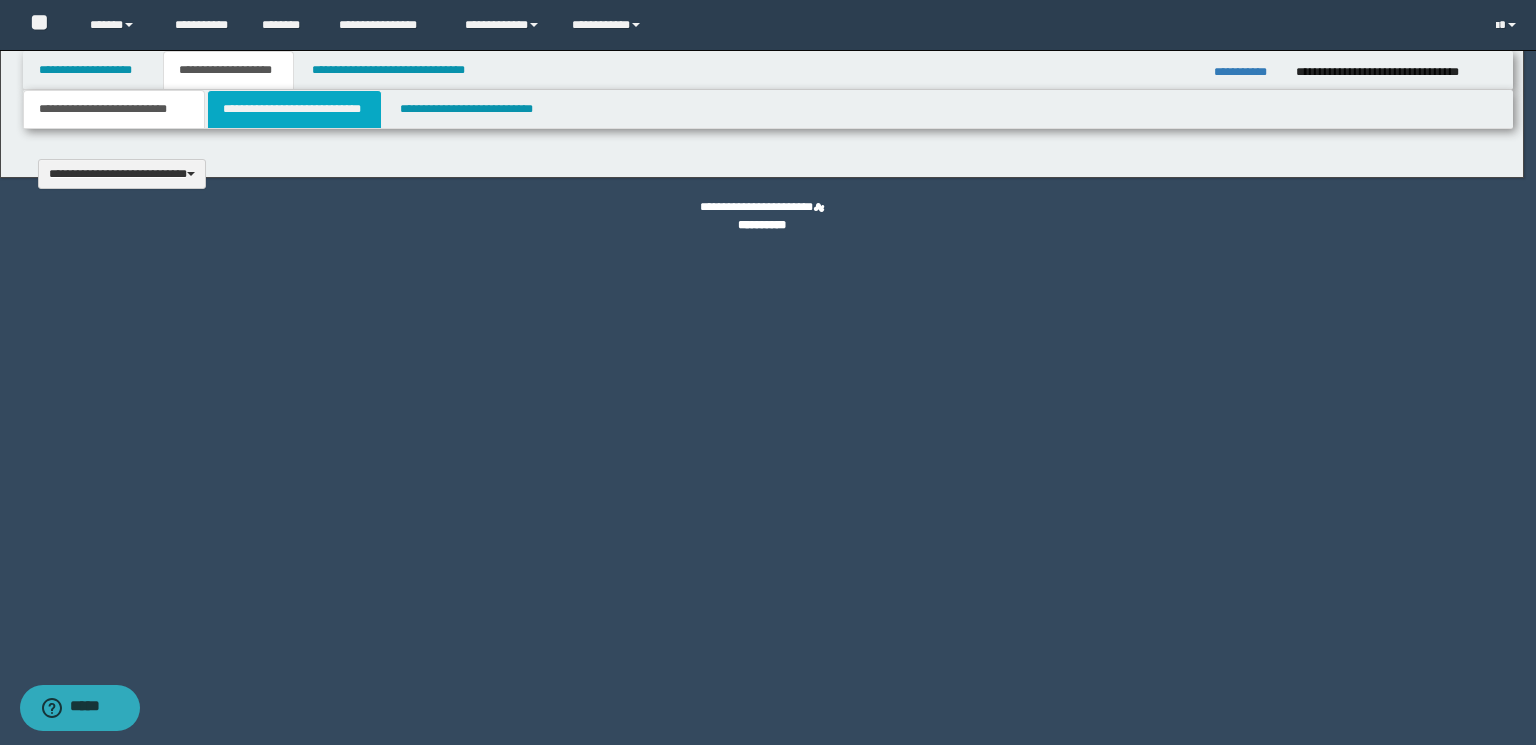 type 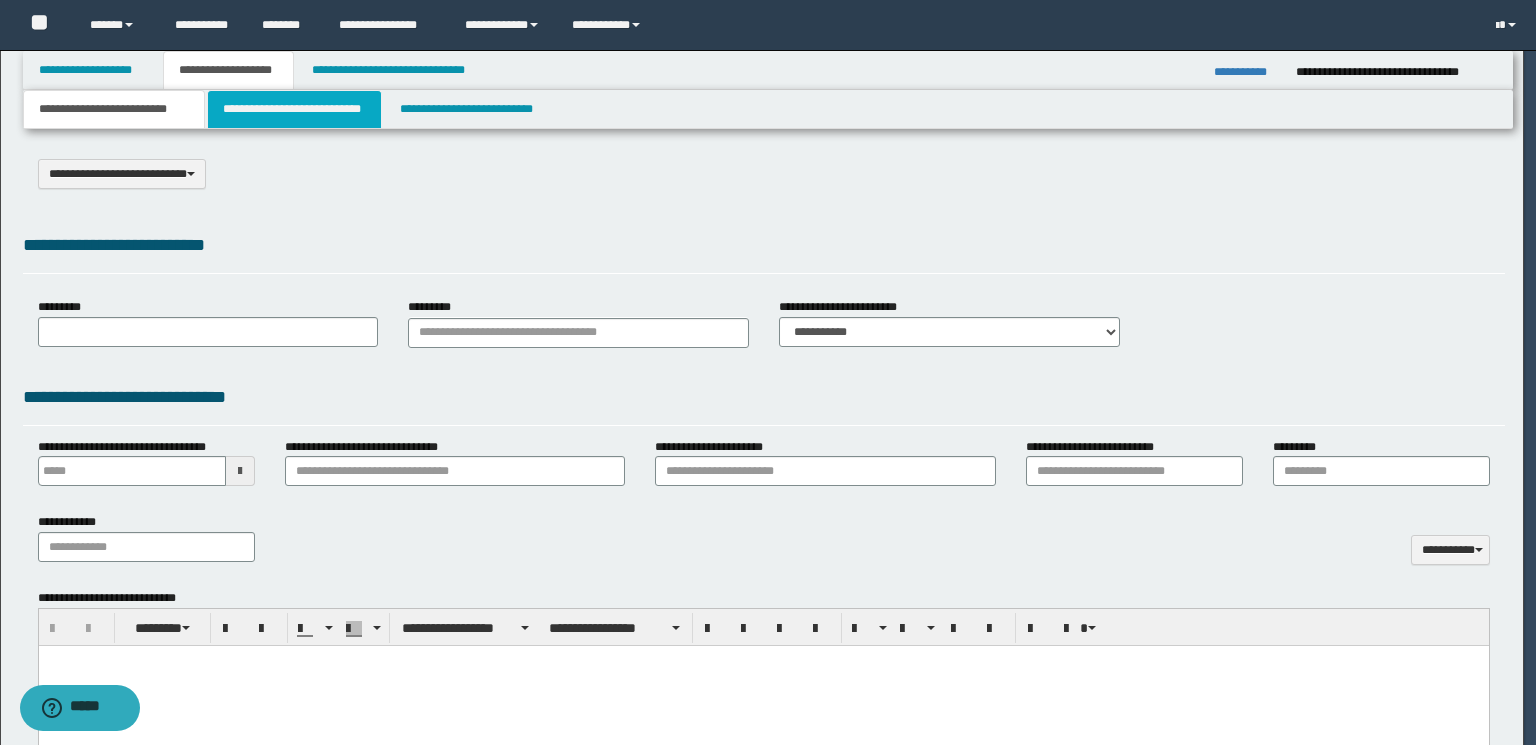 click on "**********" at bounding box center (294, 109) 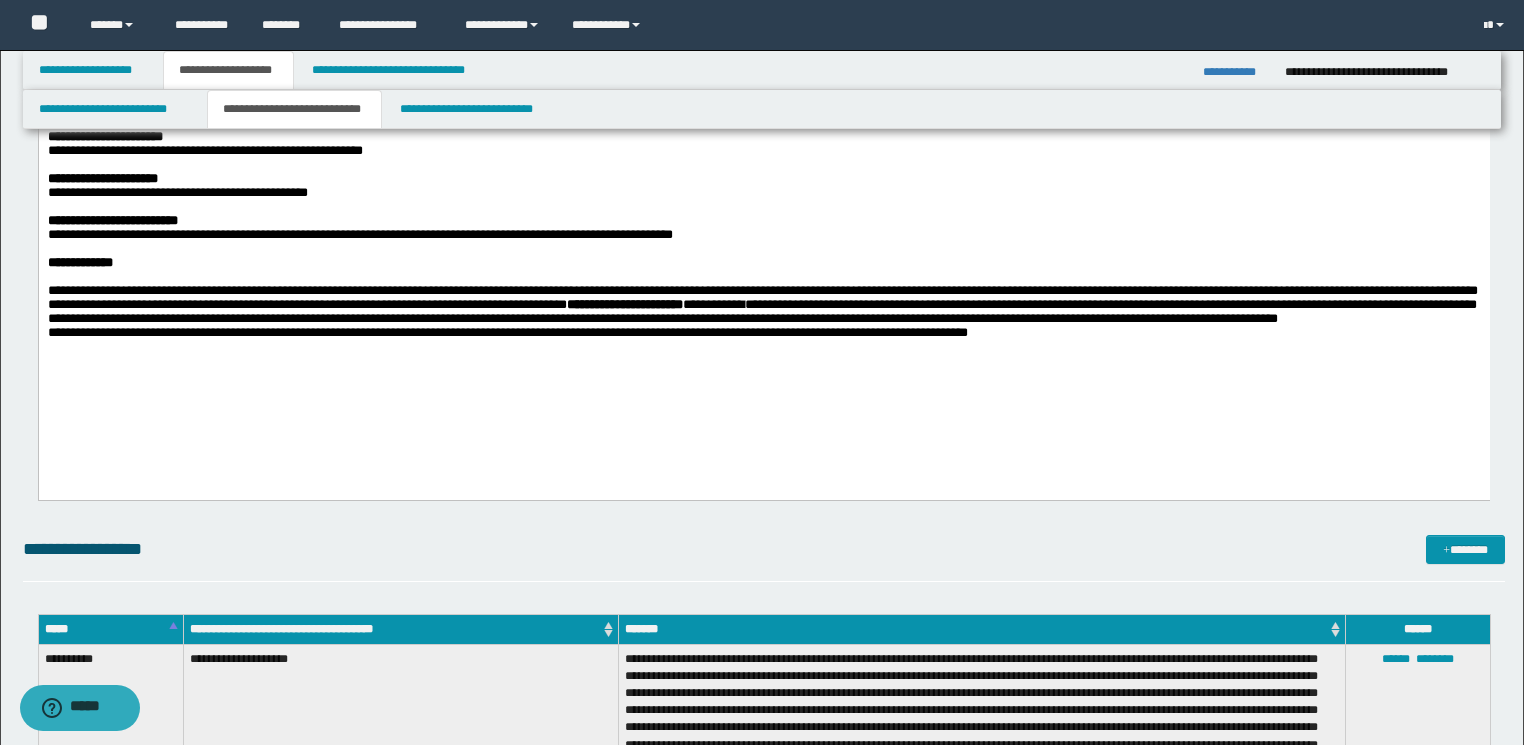 scroll, scrollTop: 640, scrollLeft: 0, axis: vertical 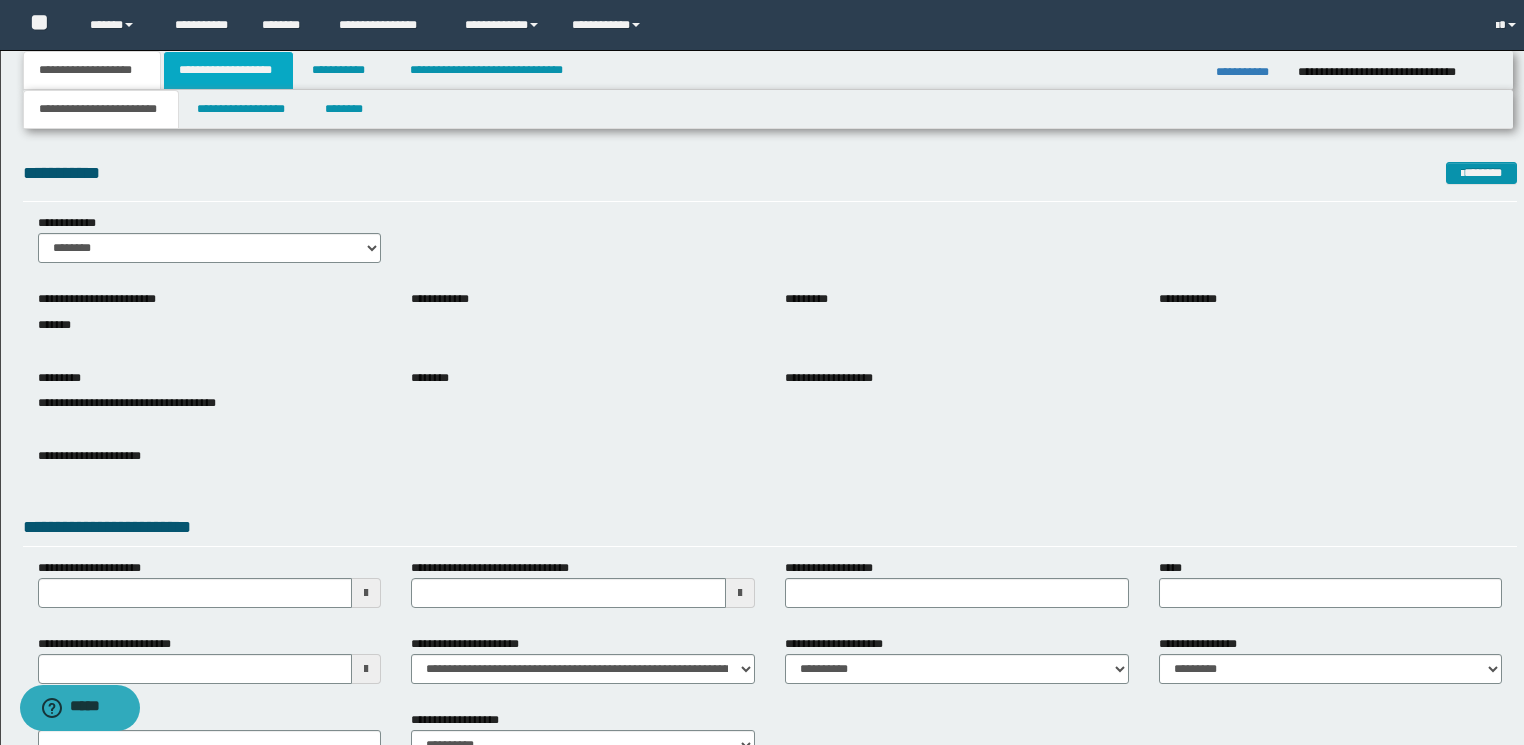 click on "**********" at bounding box center [228, 70] 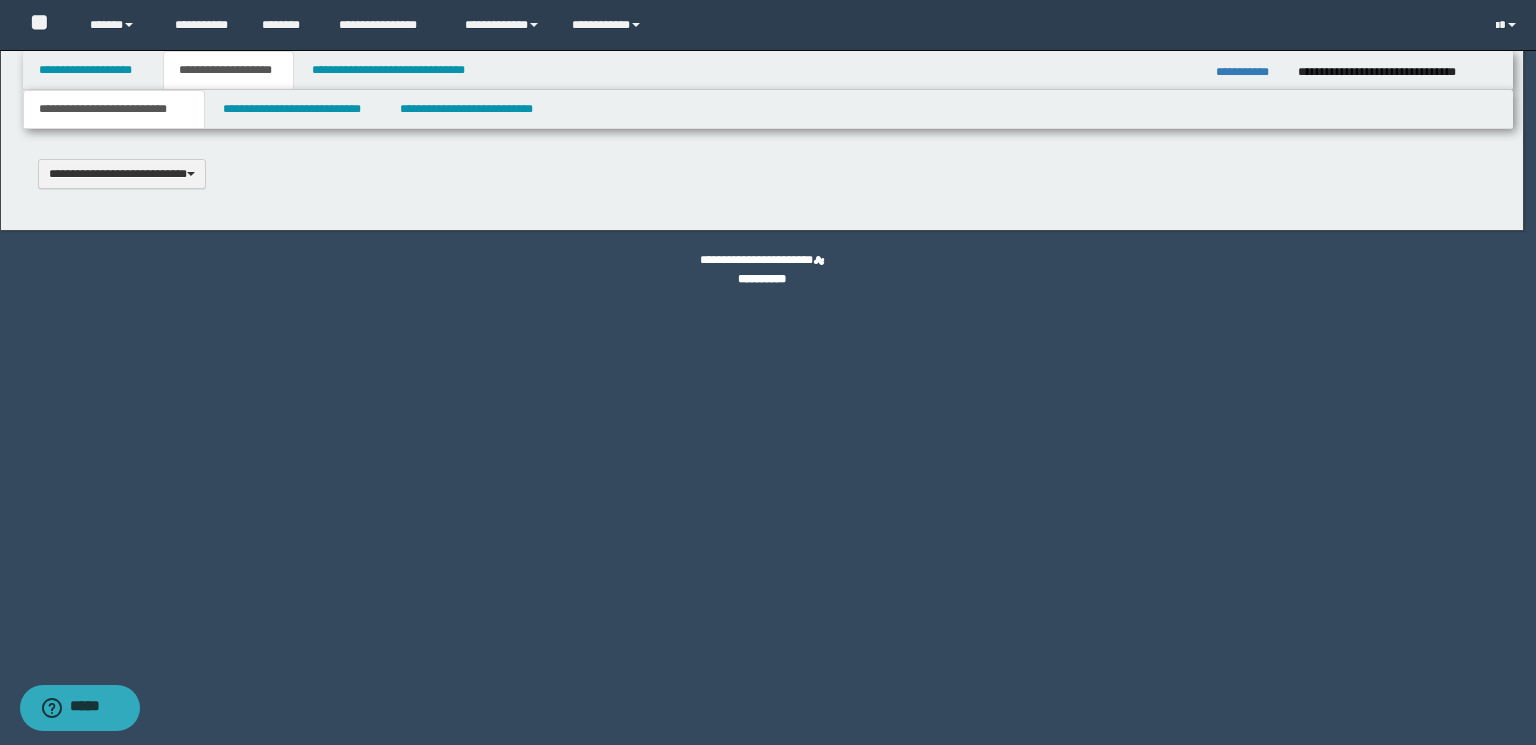 type 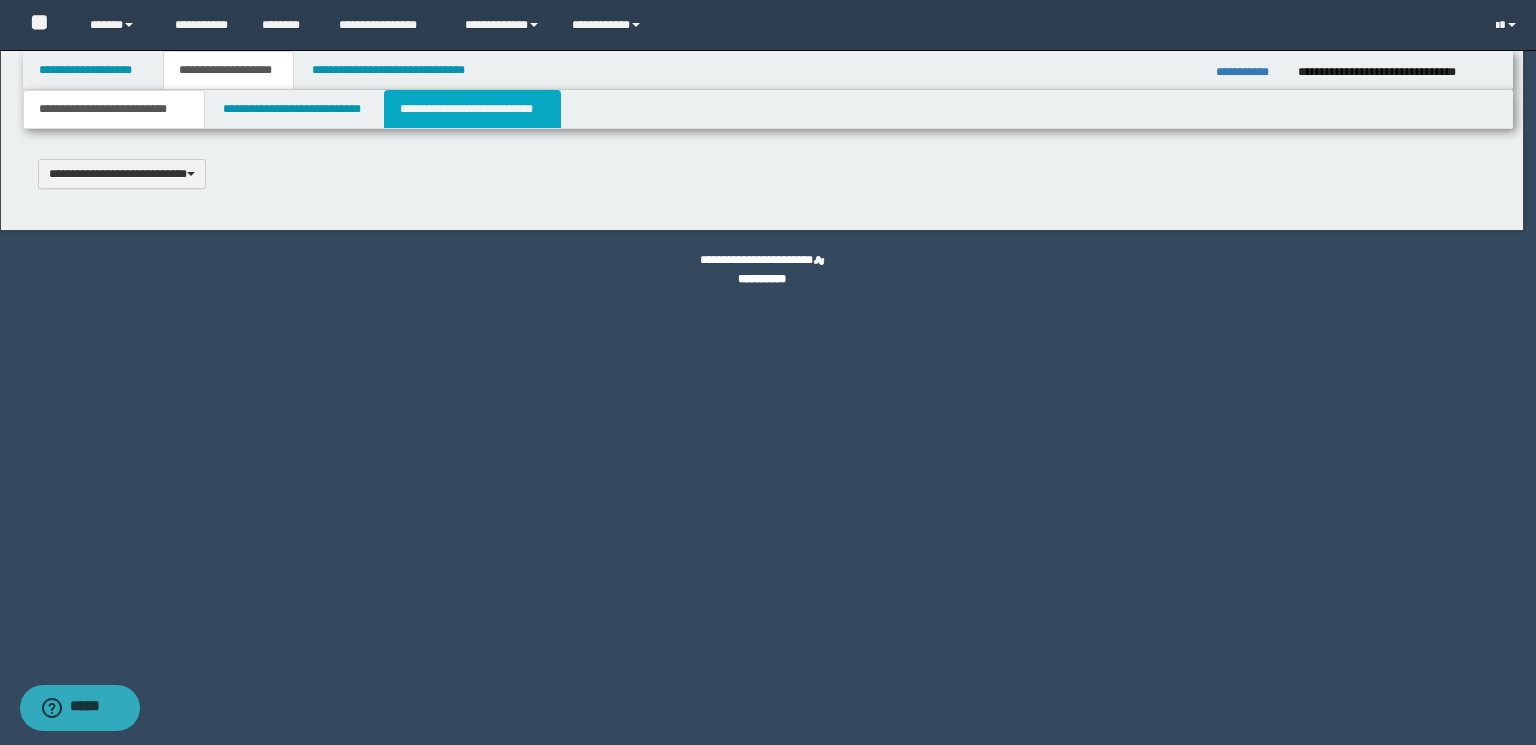 select on "*" 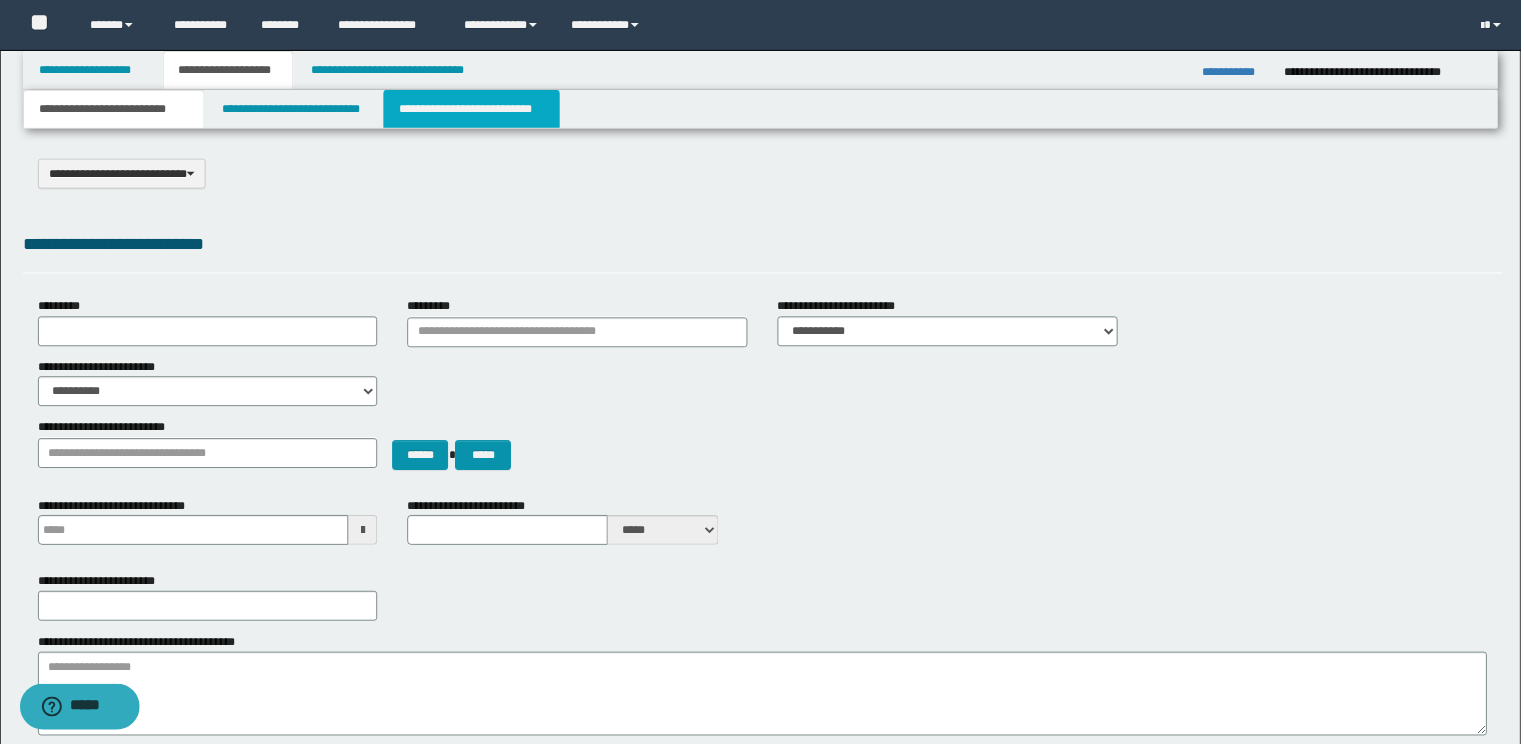click on "**********" at bounding box center (472, 109) 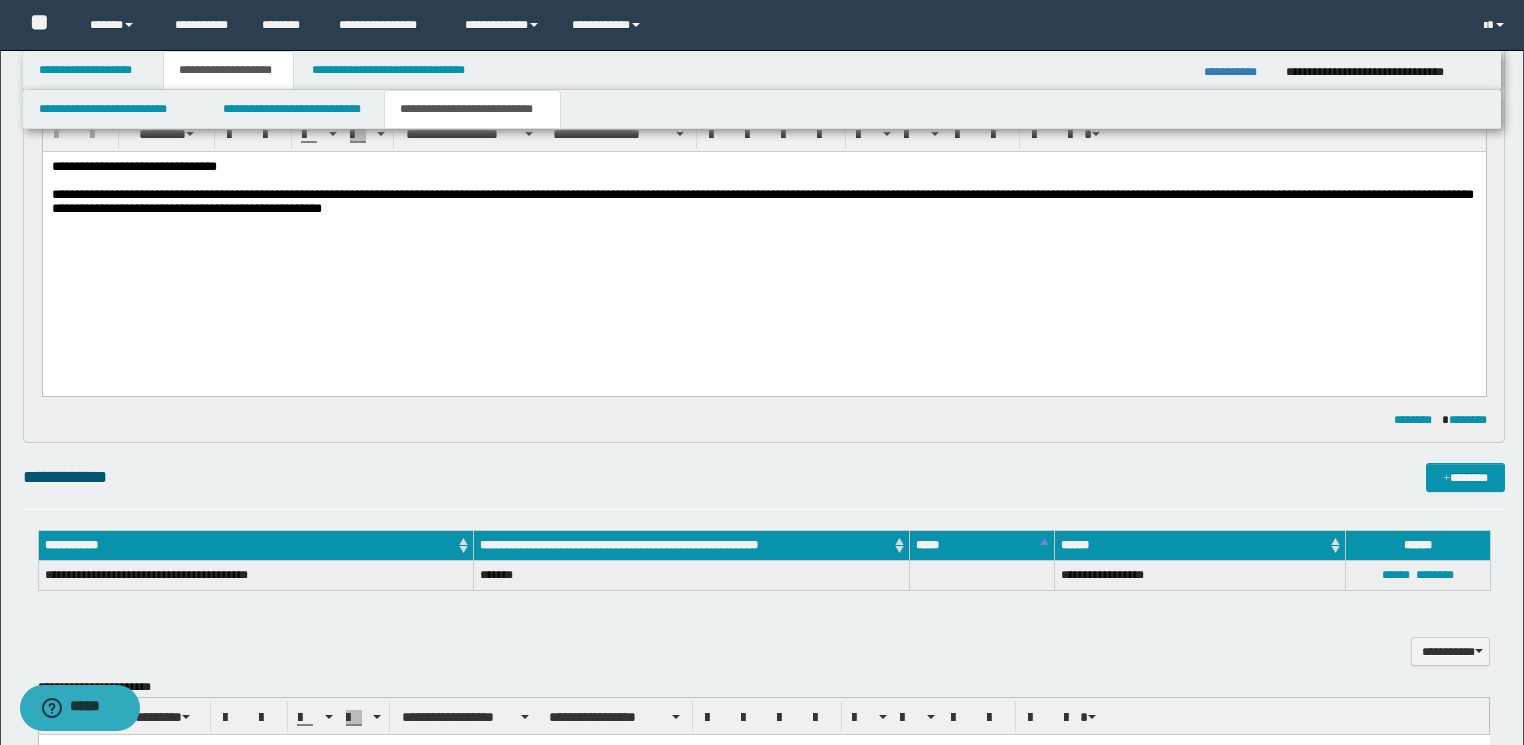 scroll, scrollTop: 1040, scrollLeft: 0, axis: vertical 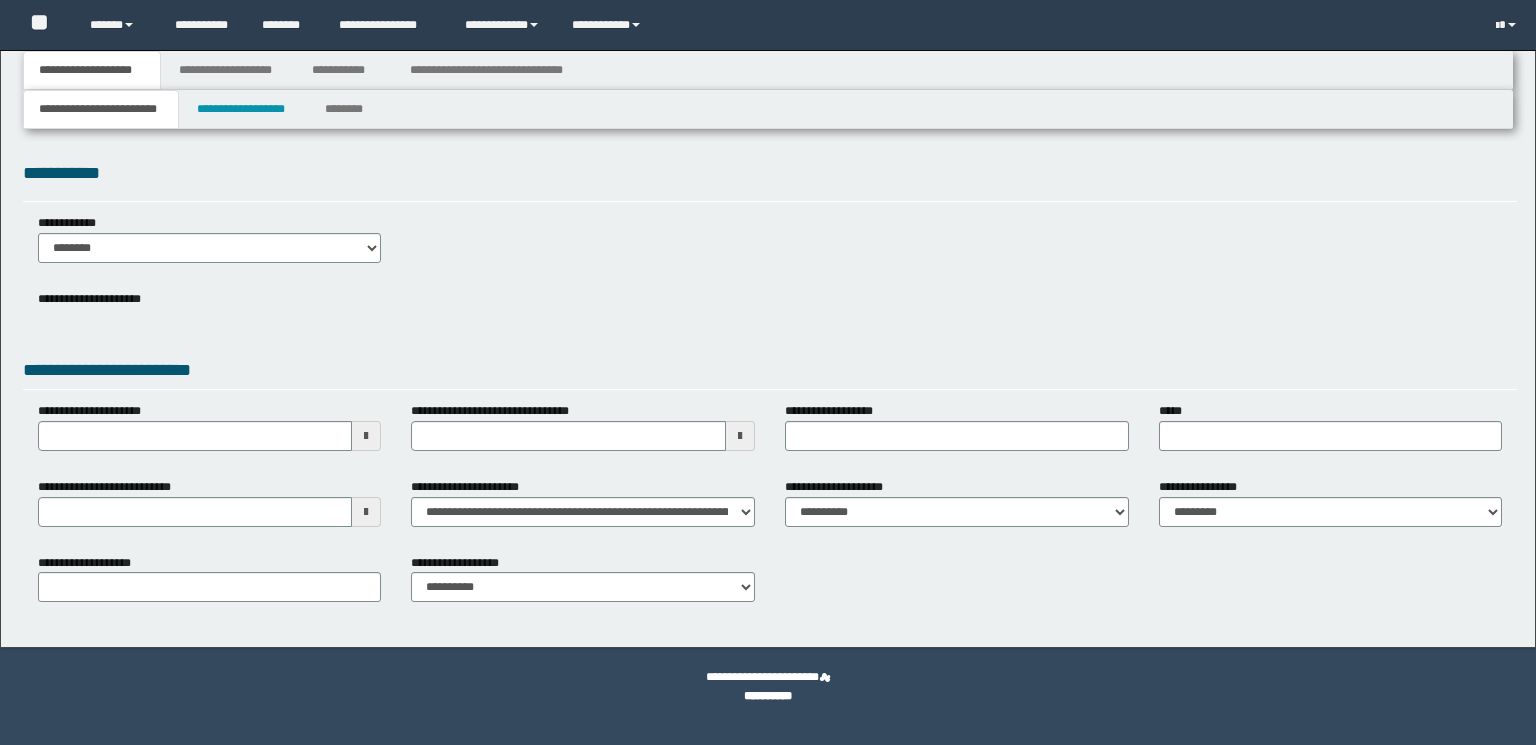 type on "**********" 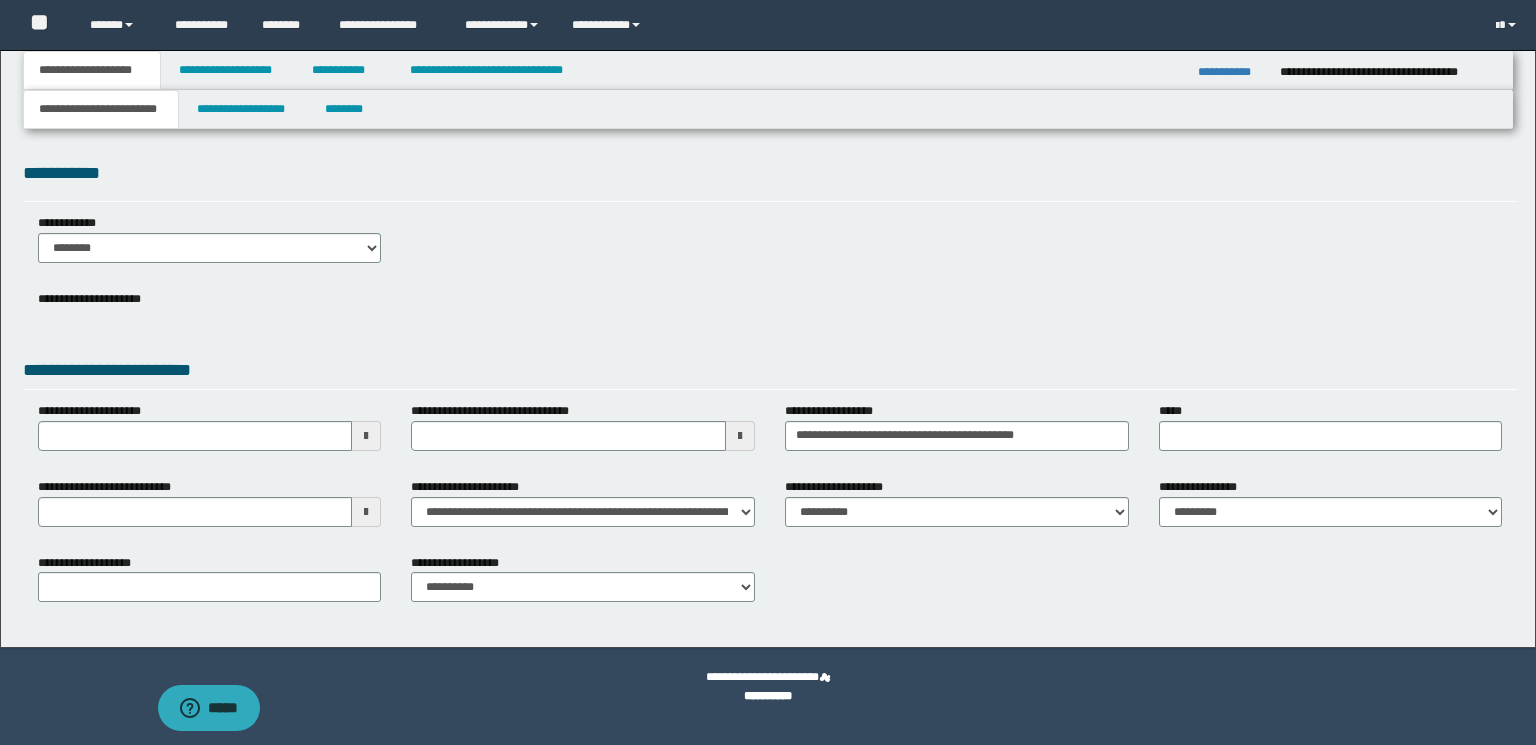 scroll, scrollTop: 0, scrollLeft: 0, axis: both 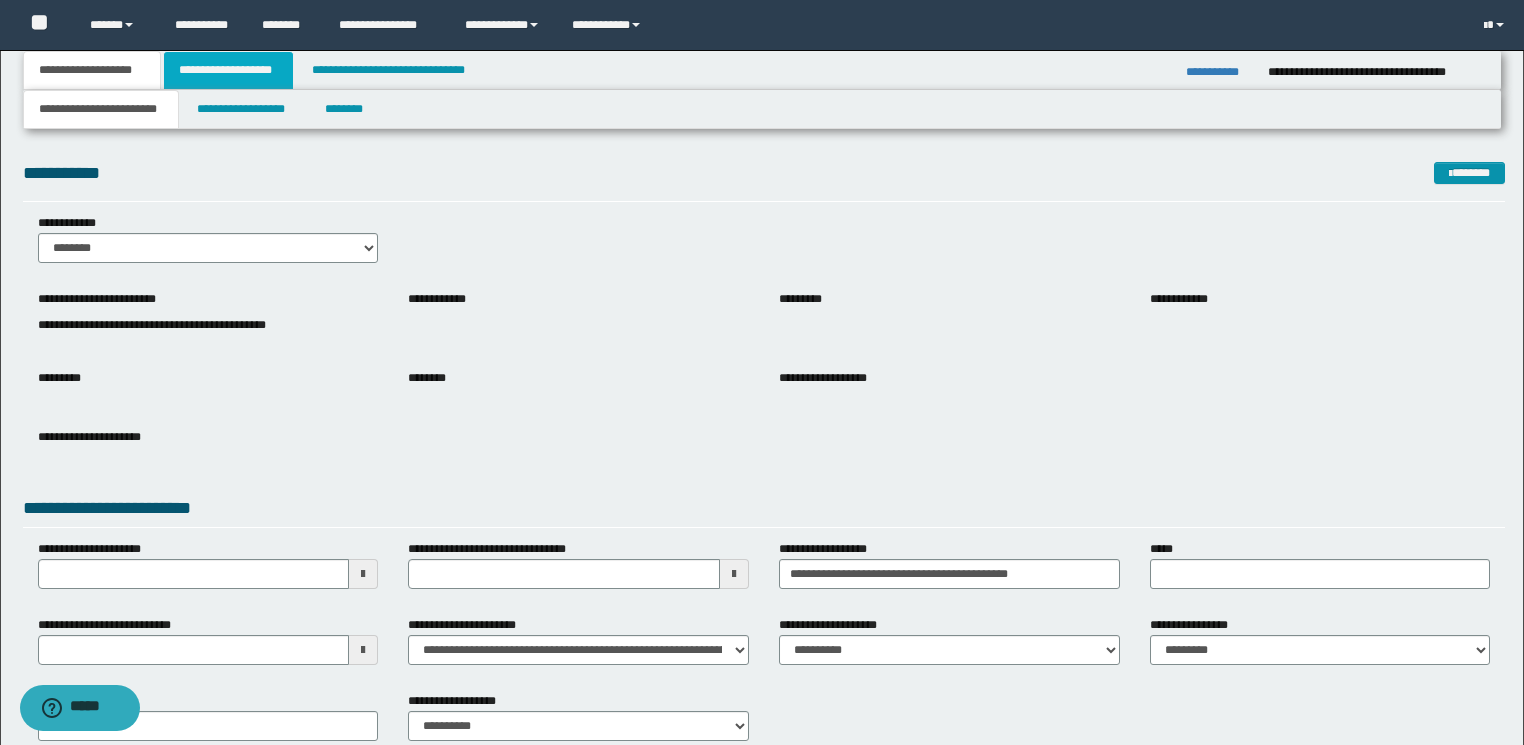 click on "**********" at bounding box center [228, 70] 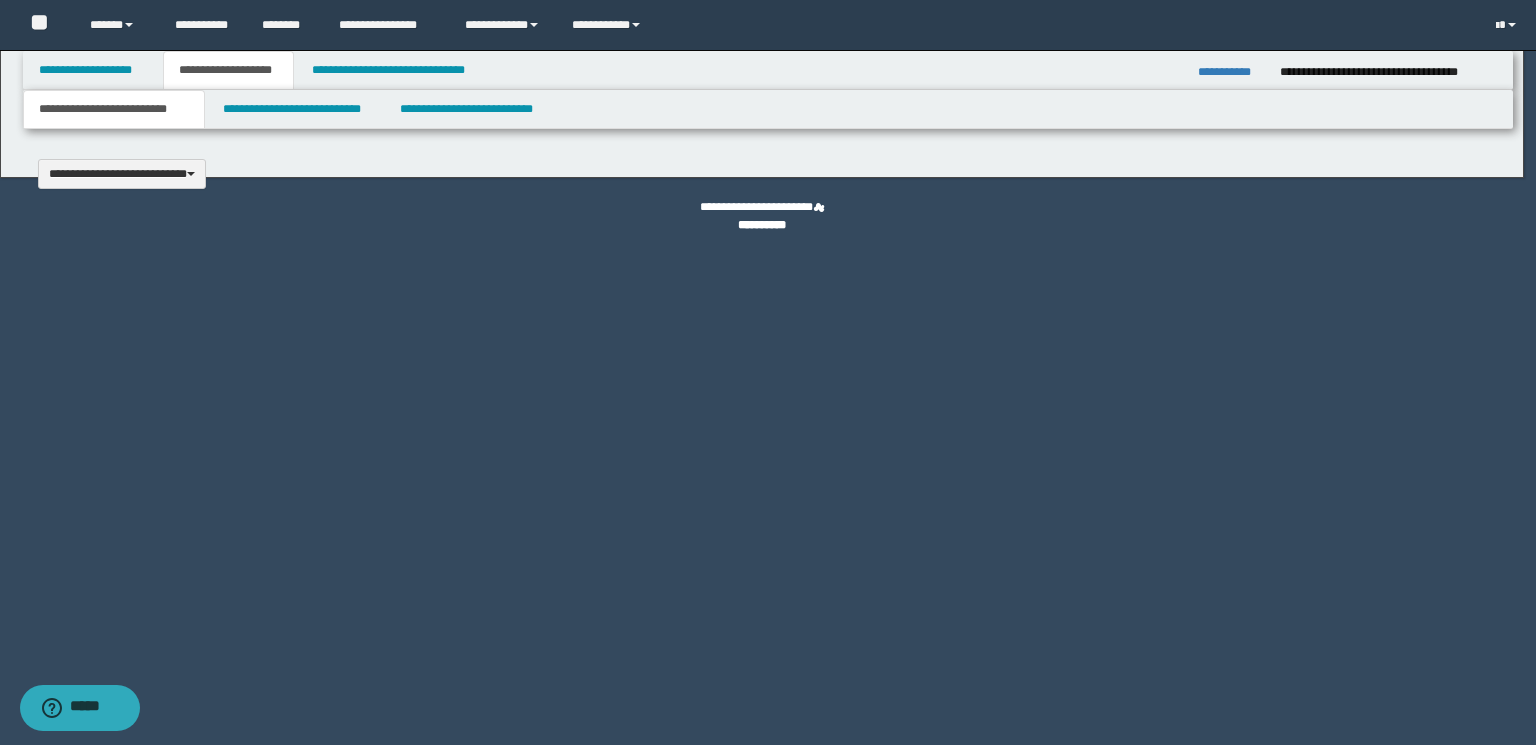 type 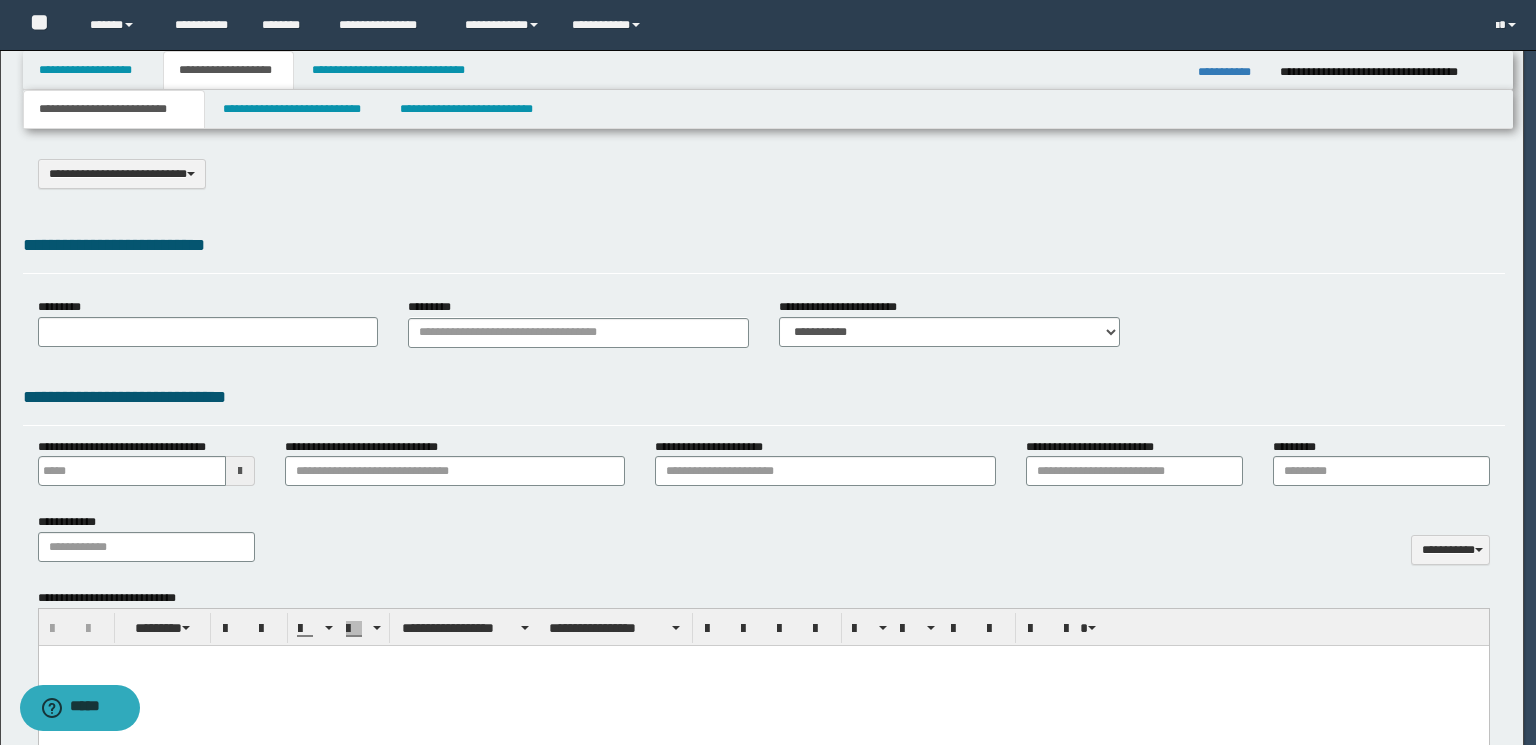 select on "*" 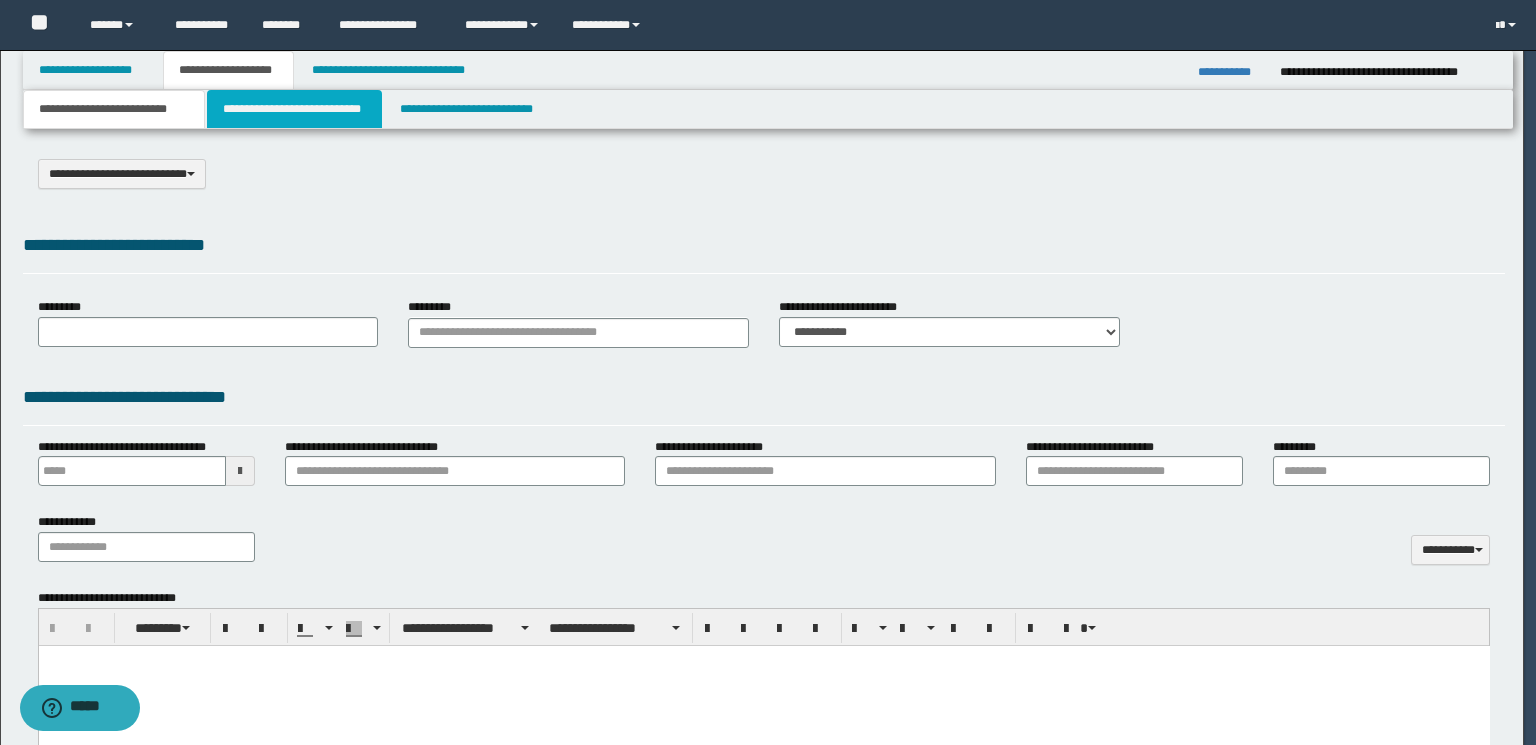 scroll, scrollTop: 0, scrollLeft: 0, axis: both 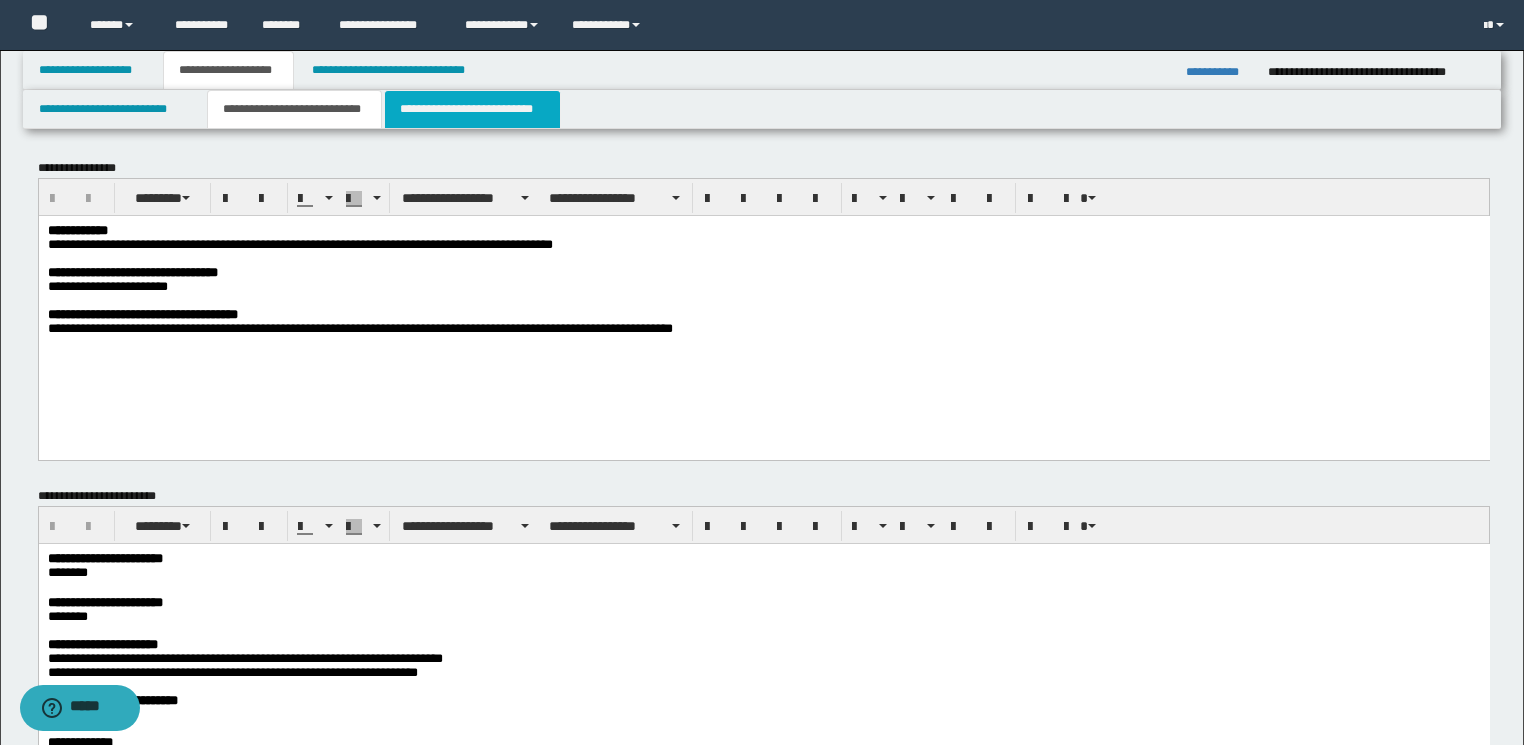 click on "**********" at bounding box center [472, 109] 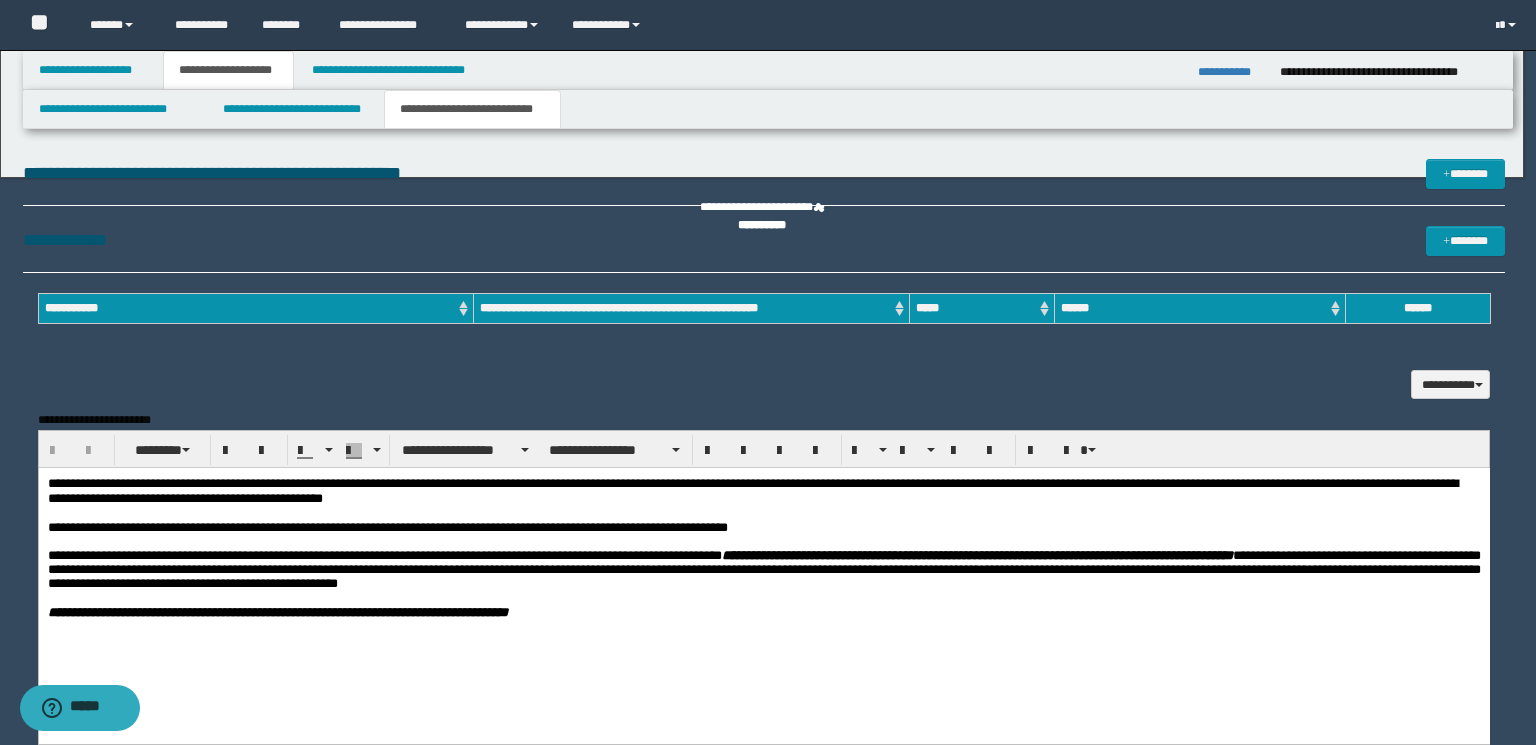scroll, scrollTop: 0, scrollLeft: 0, axis: both 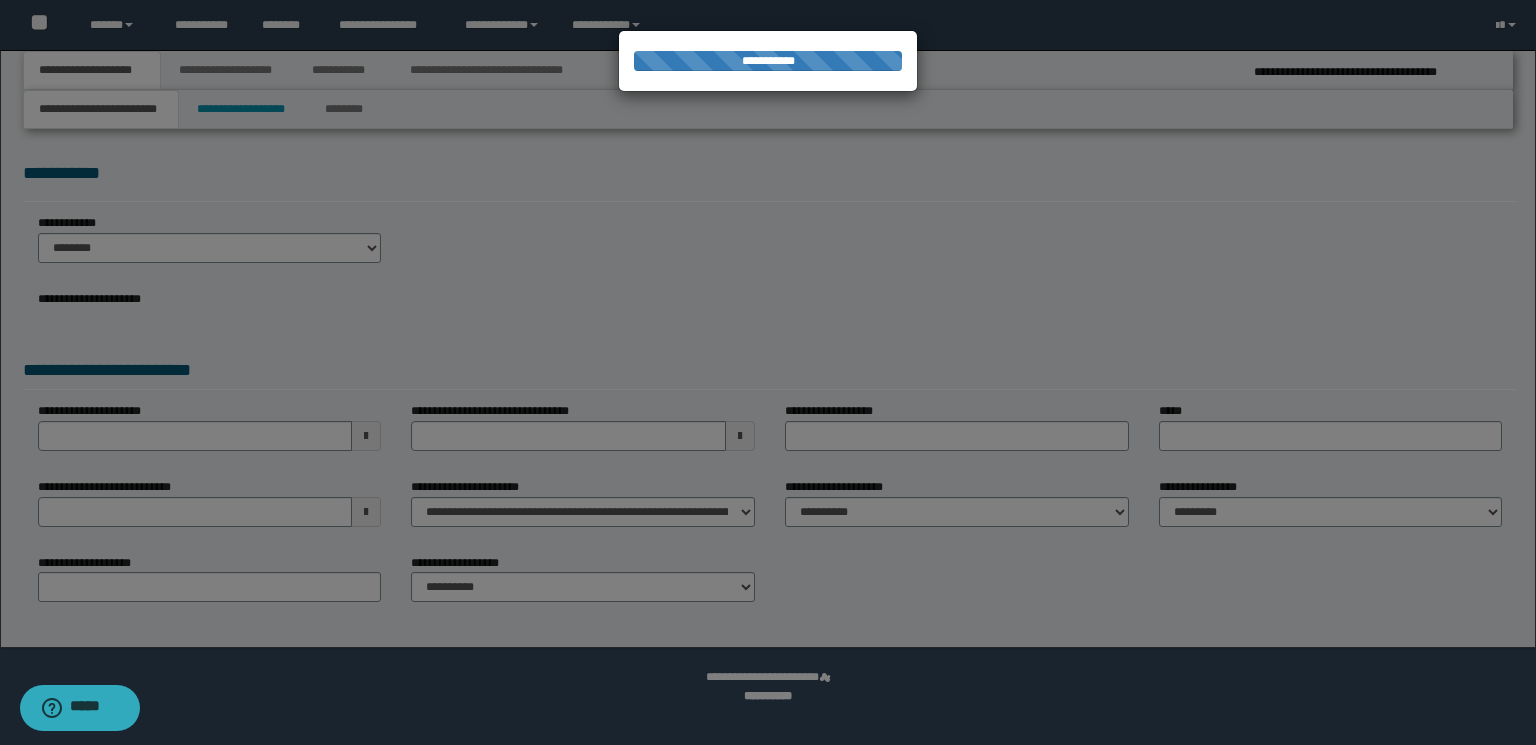type on "**********" 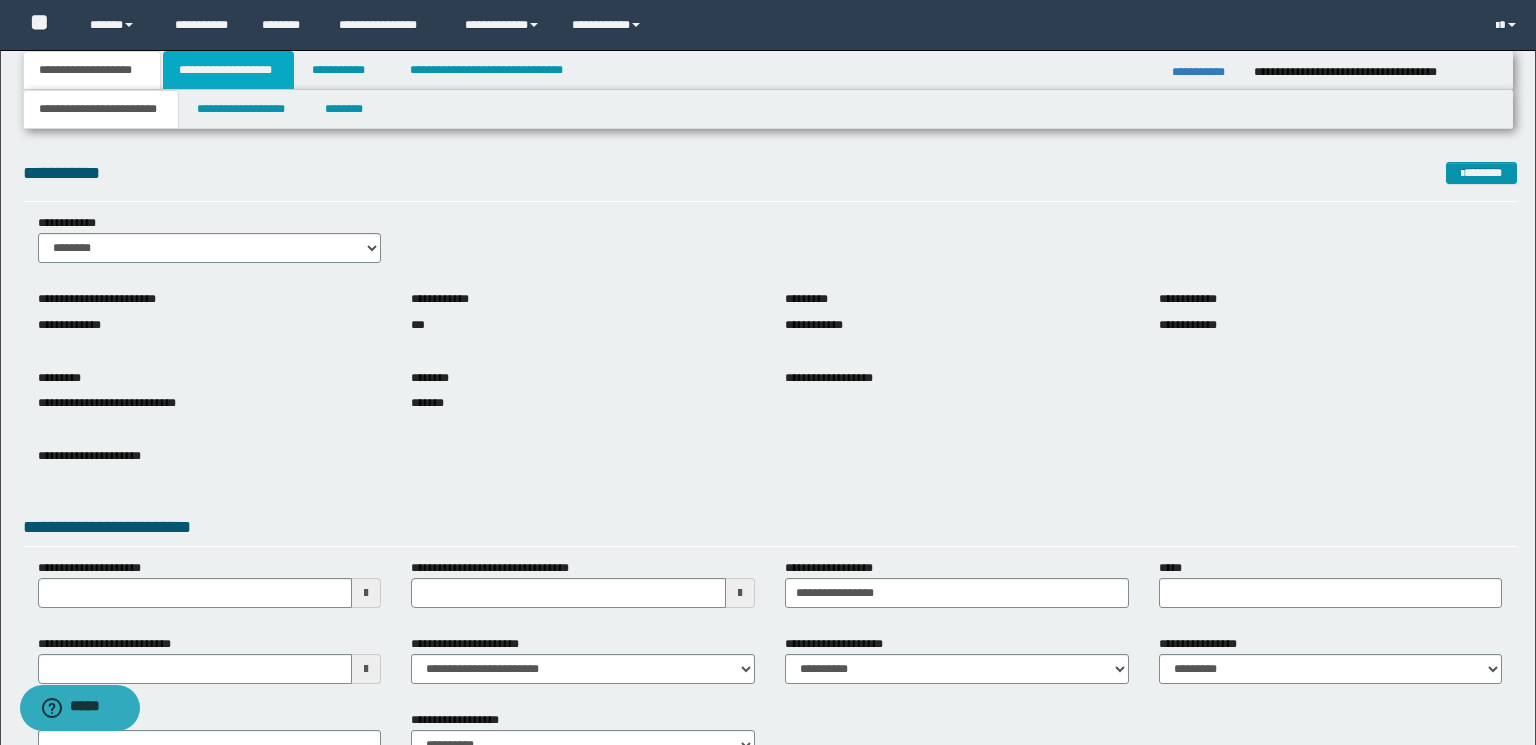 click on "**********" at bounding box center [228, 70] 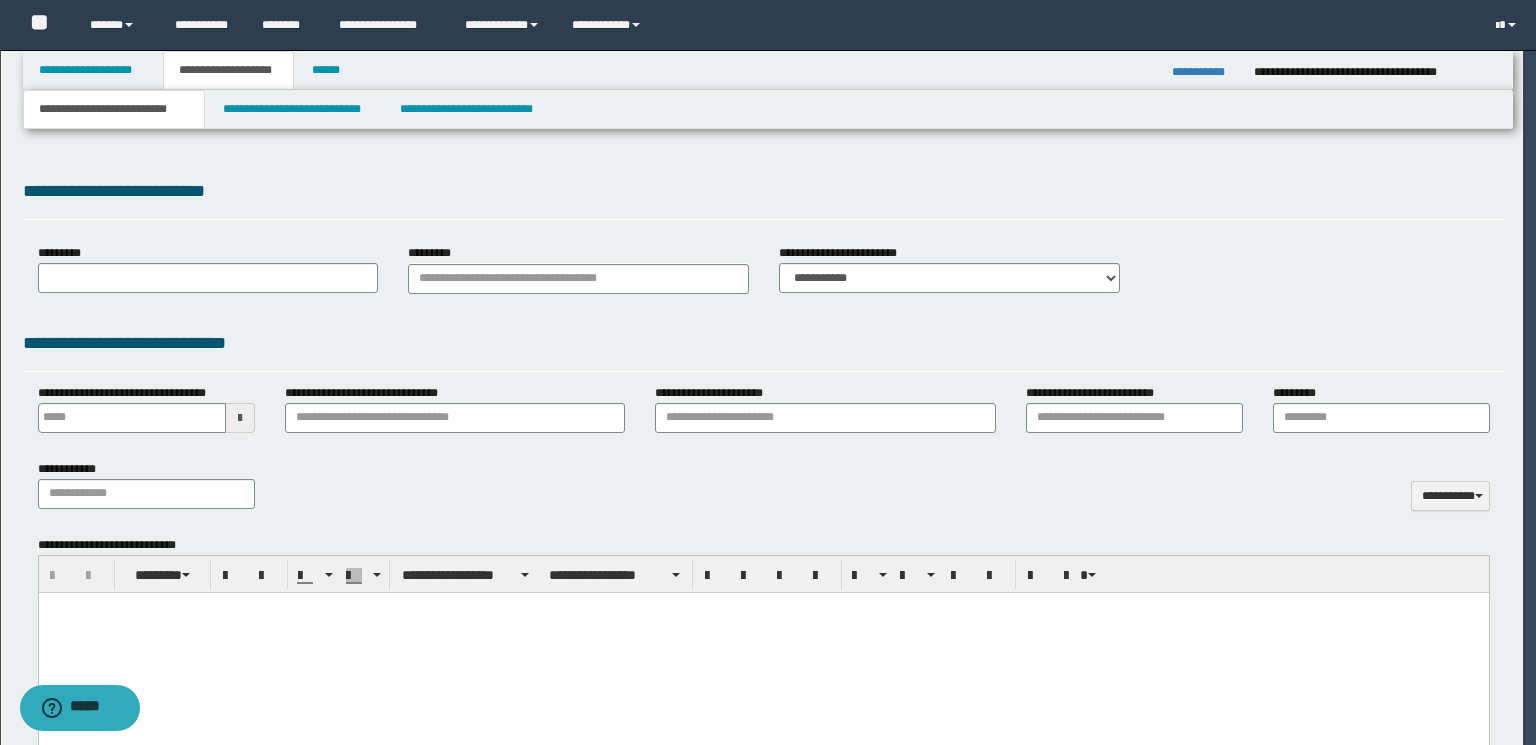 type on "**********" 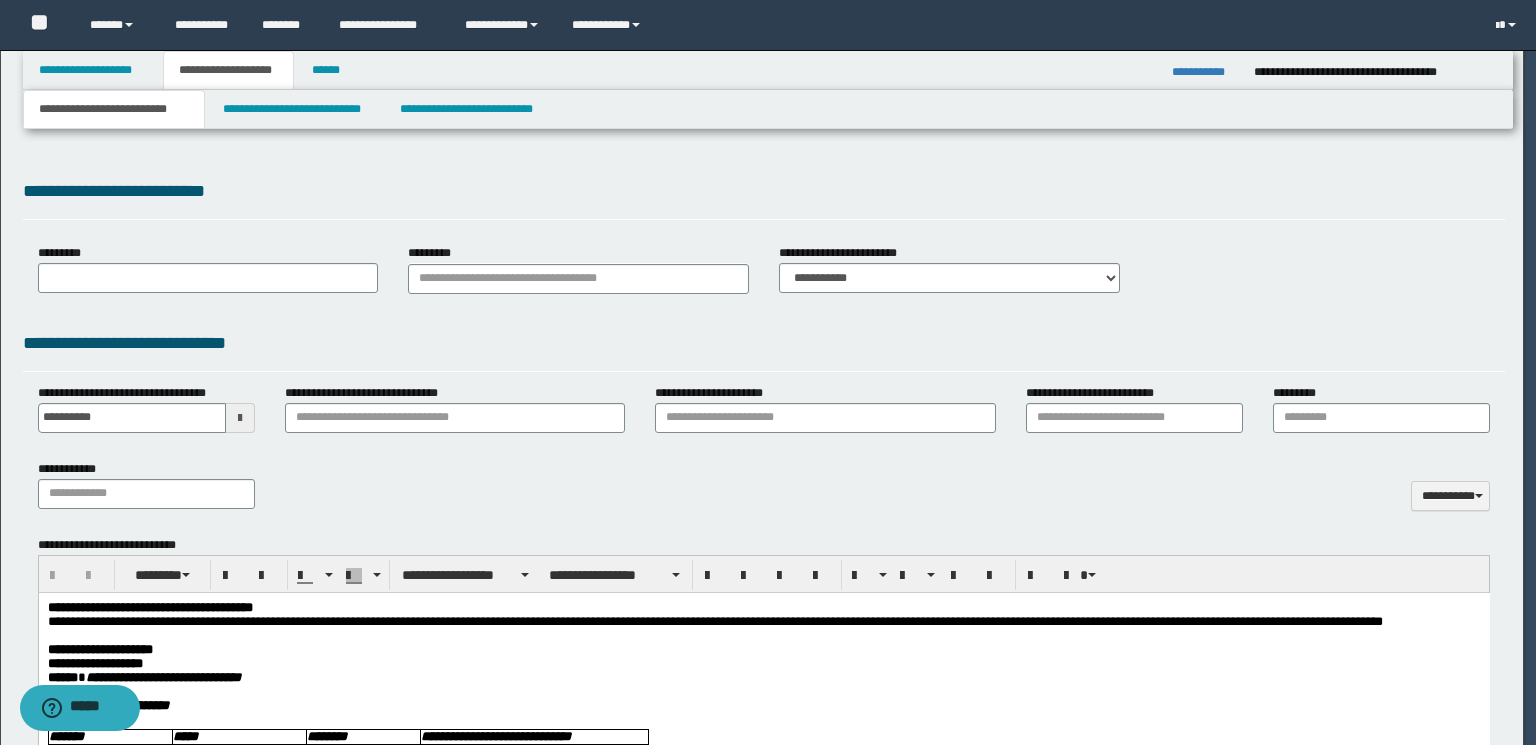 scroll, scrollTop: 0, scrollLeft: 0, axis: both 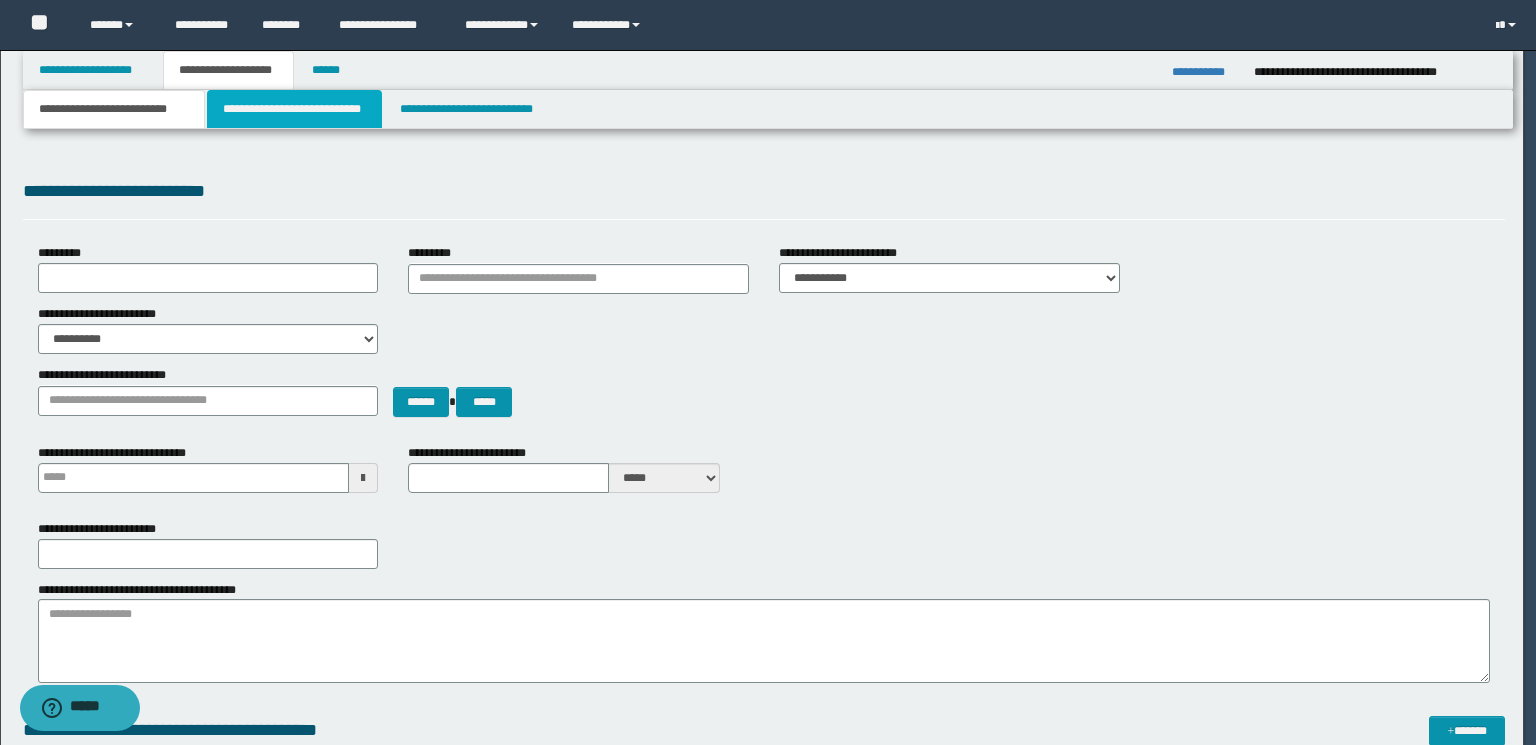 click on "**********" at bounding box center [294, 109] 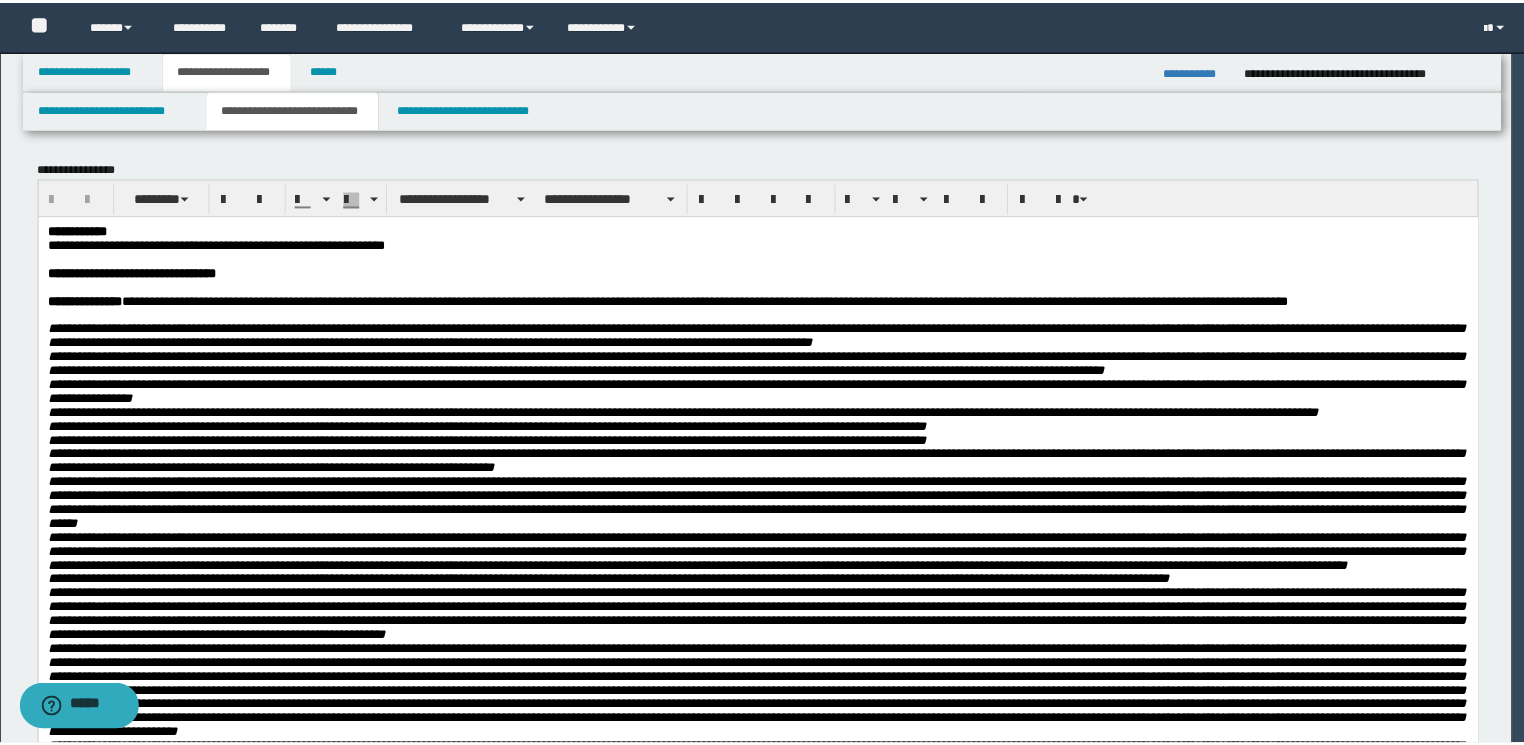 scroll, scrollTop: 0, scrollLeft: 0, axis: both 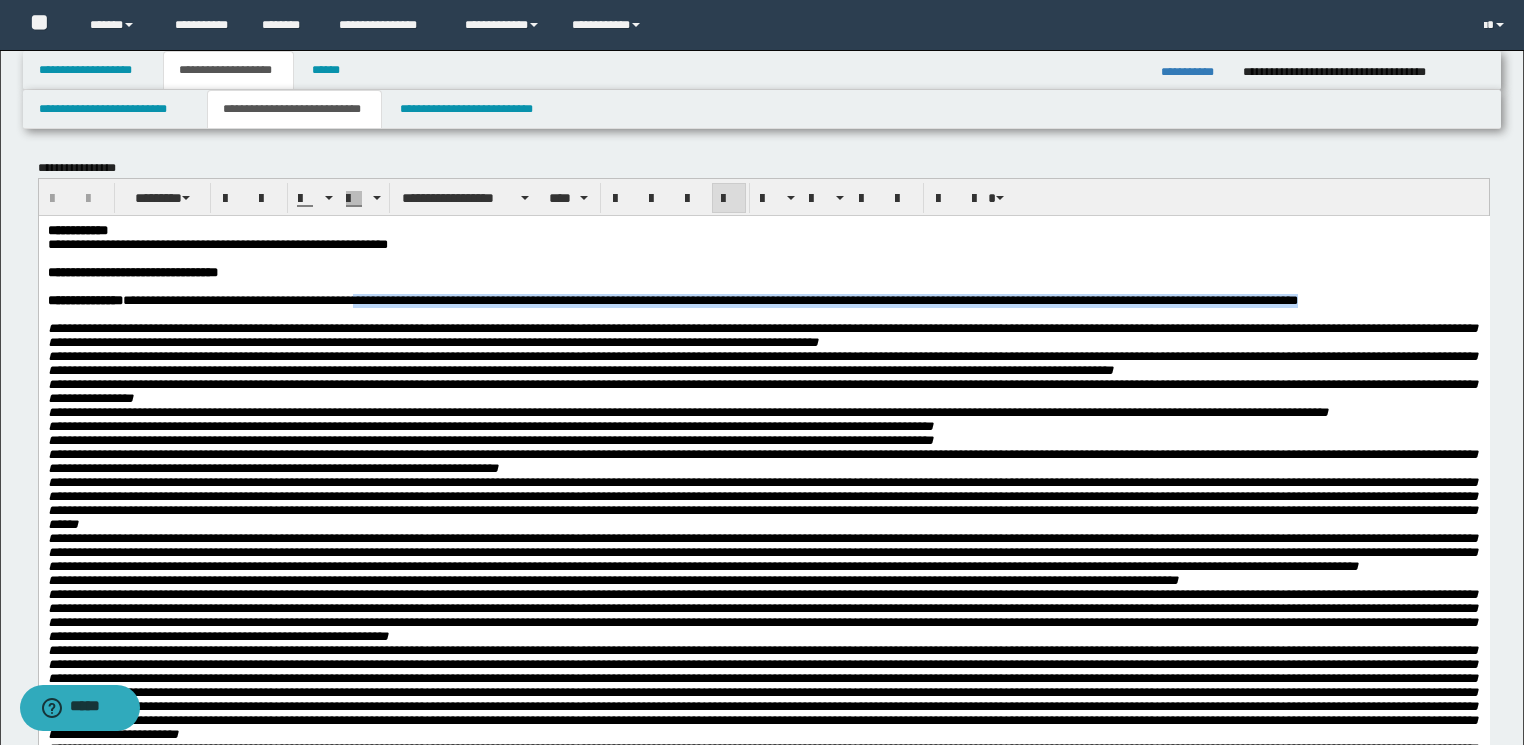 drag, startPoint x: 393, startPoint y: 311, endPoint x: 1409, endPoint y: 303, distance: 1016.0315 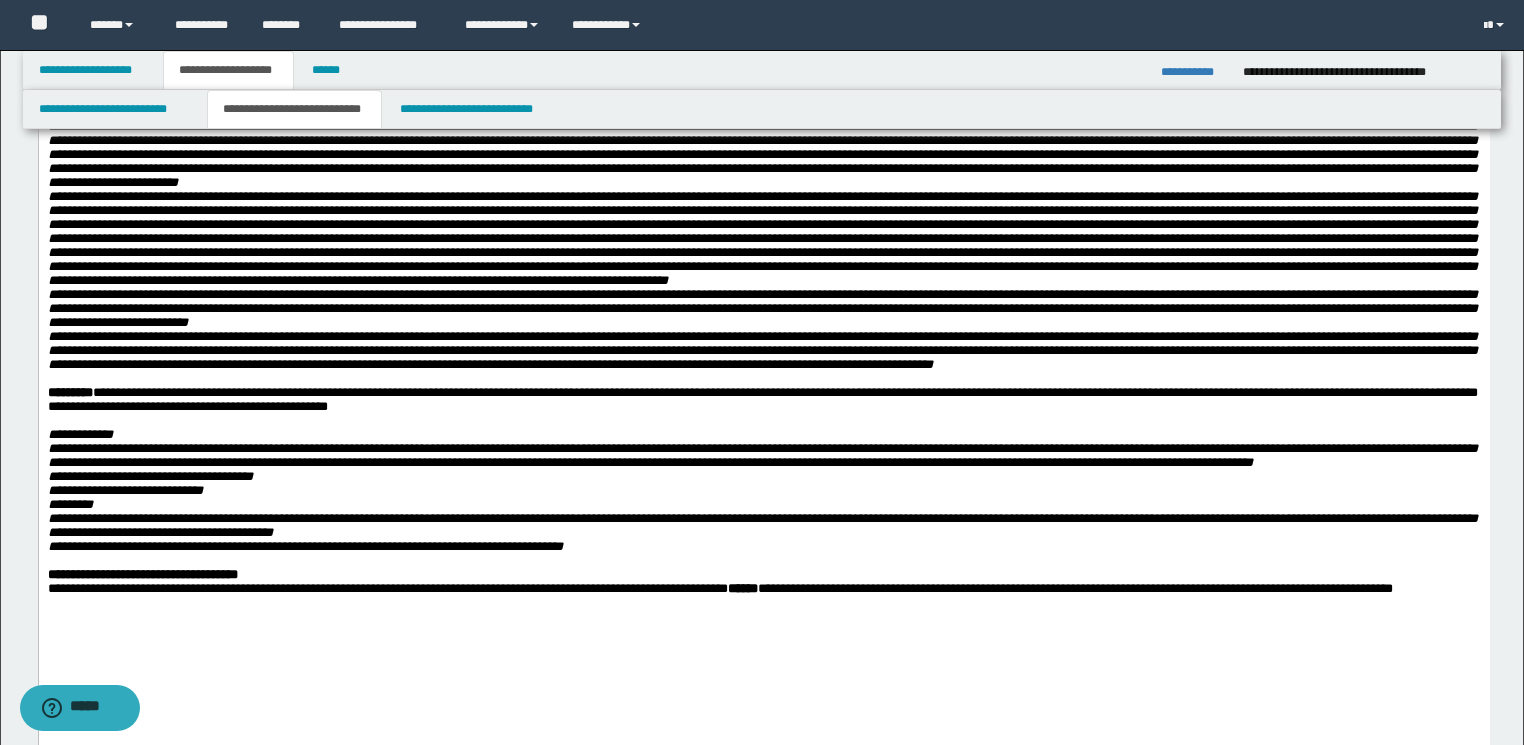 scroll, scrollTop: 560, scrollLeft: 0, axis: vertical 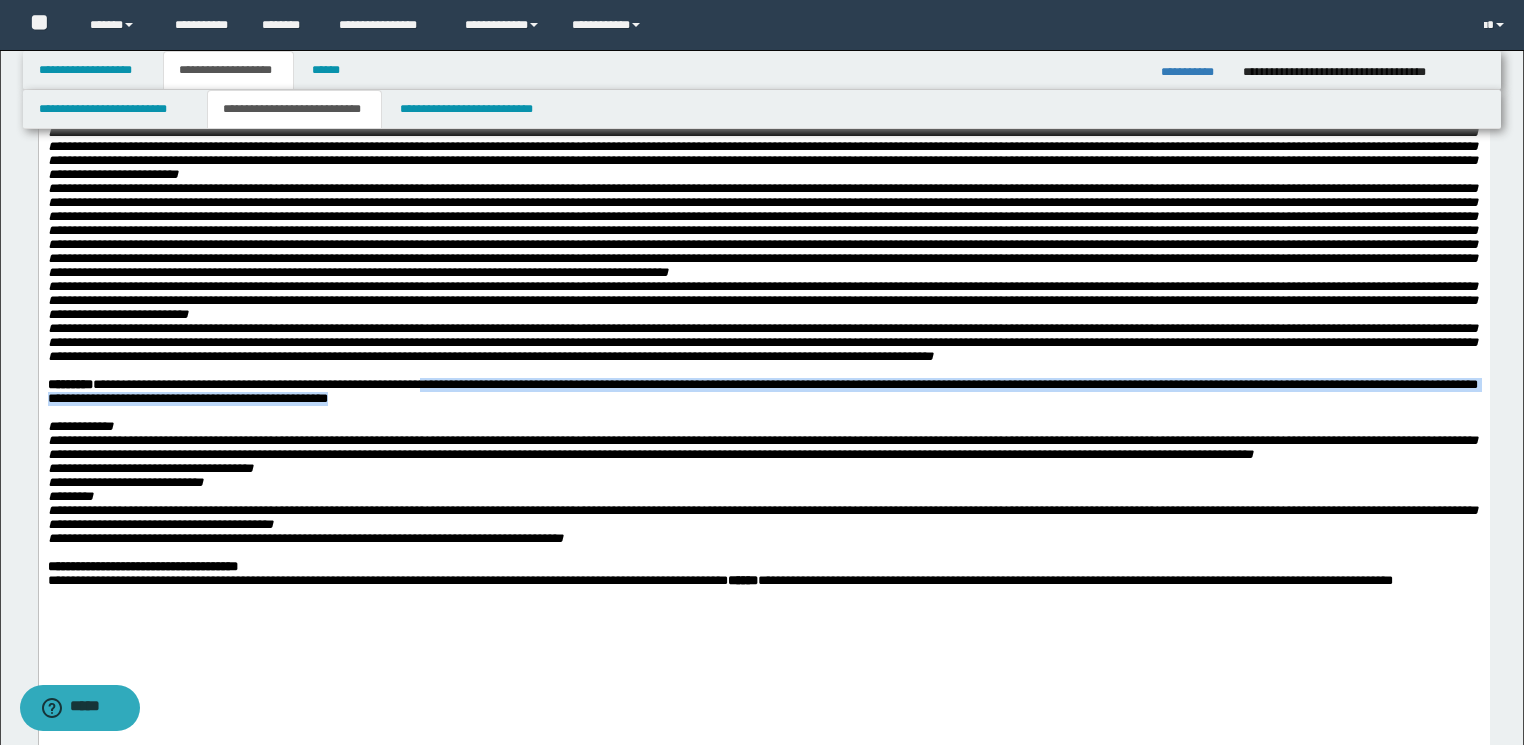 drag, startPoint x: 576, startPoint y: 554, endPoint x: 463, endPoint y: 539, distance: 113.99123 